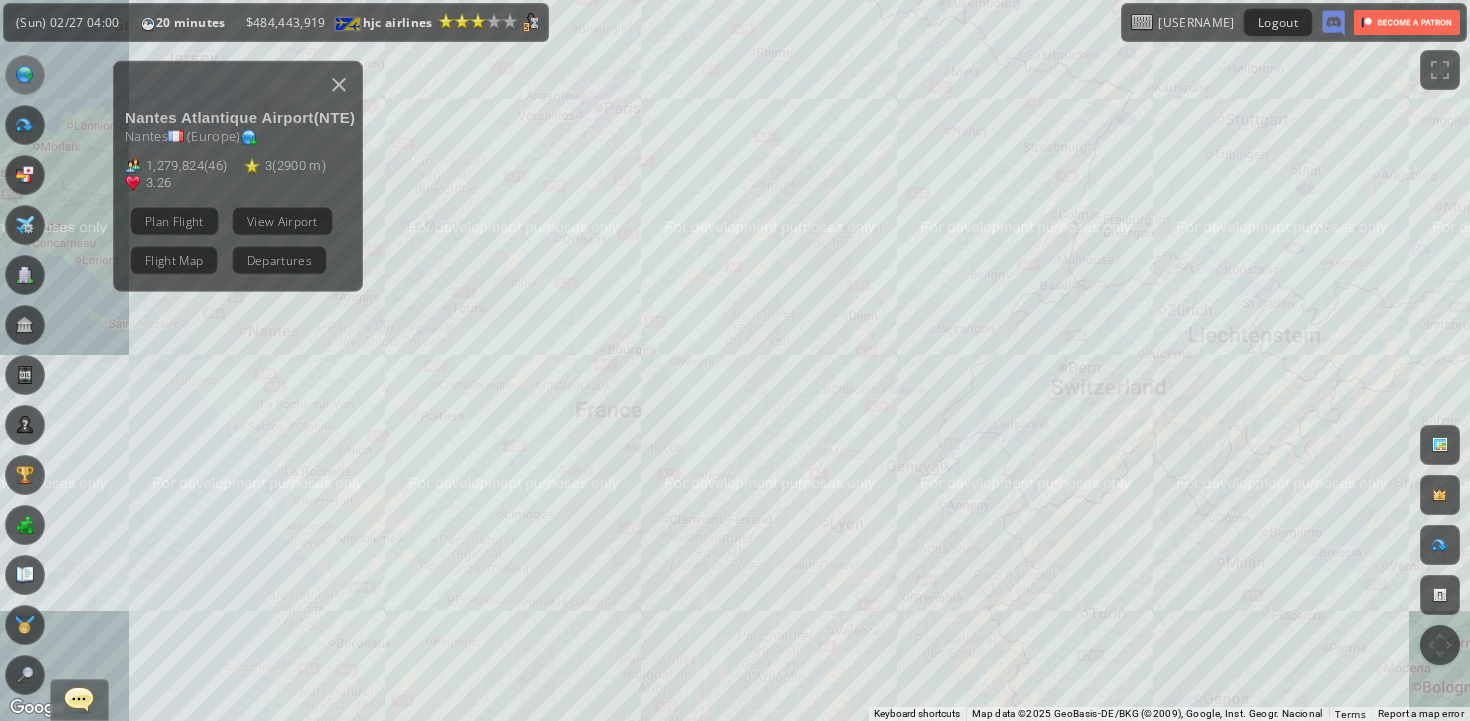 scroll, scrollTop: 0, scrollLeft: 0, axis: both 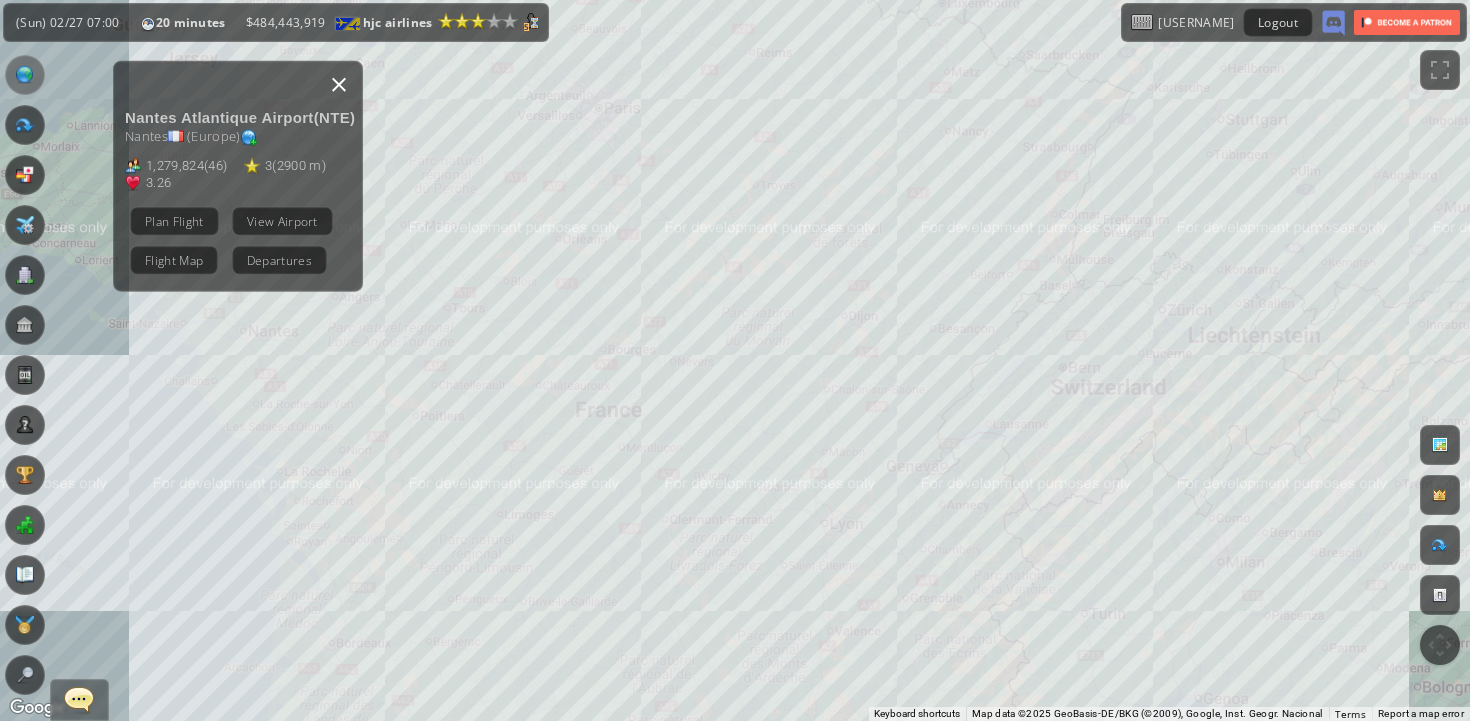 click at bounding box center (339, 84) 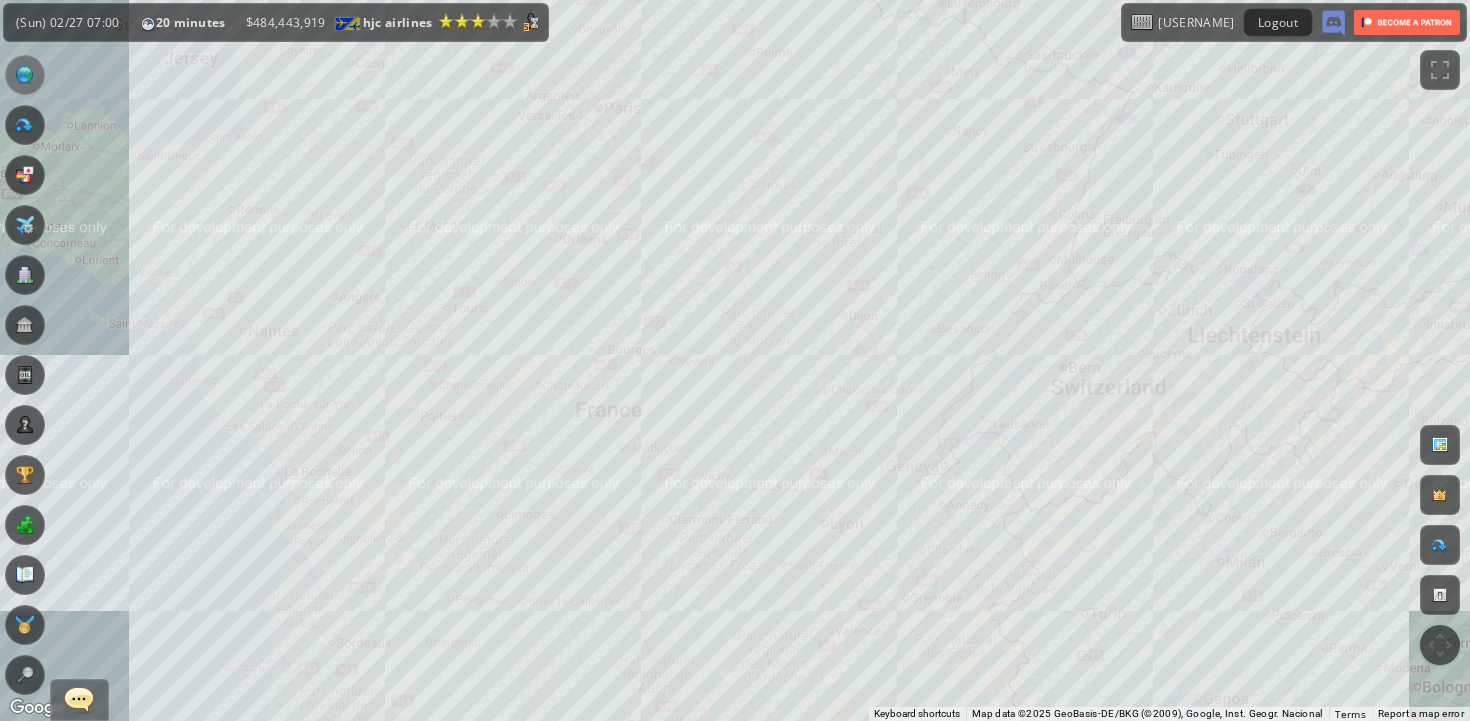 click on "To navigate, press the arrow keys." at bounding box center (735, 360) 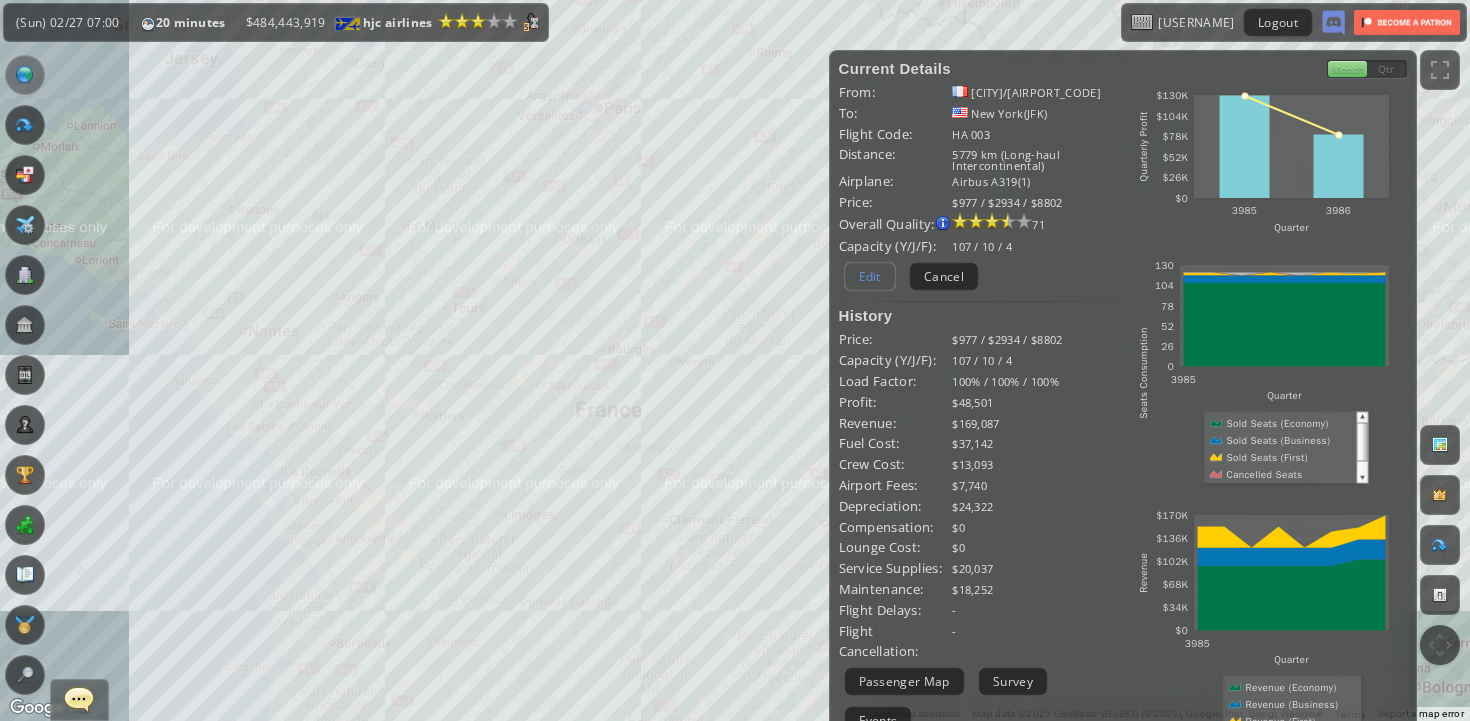 click on "Edit" at bounding box center (870, 276) 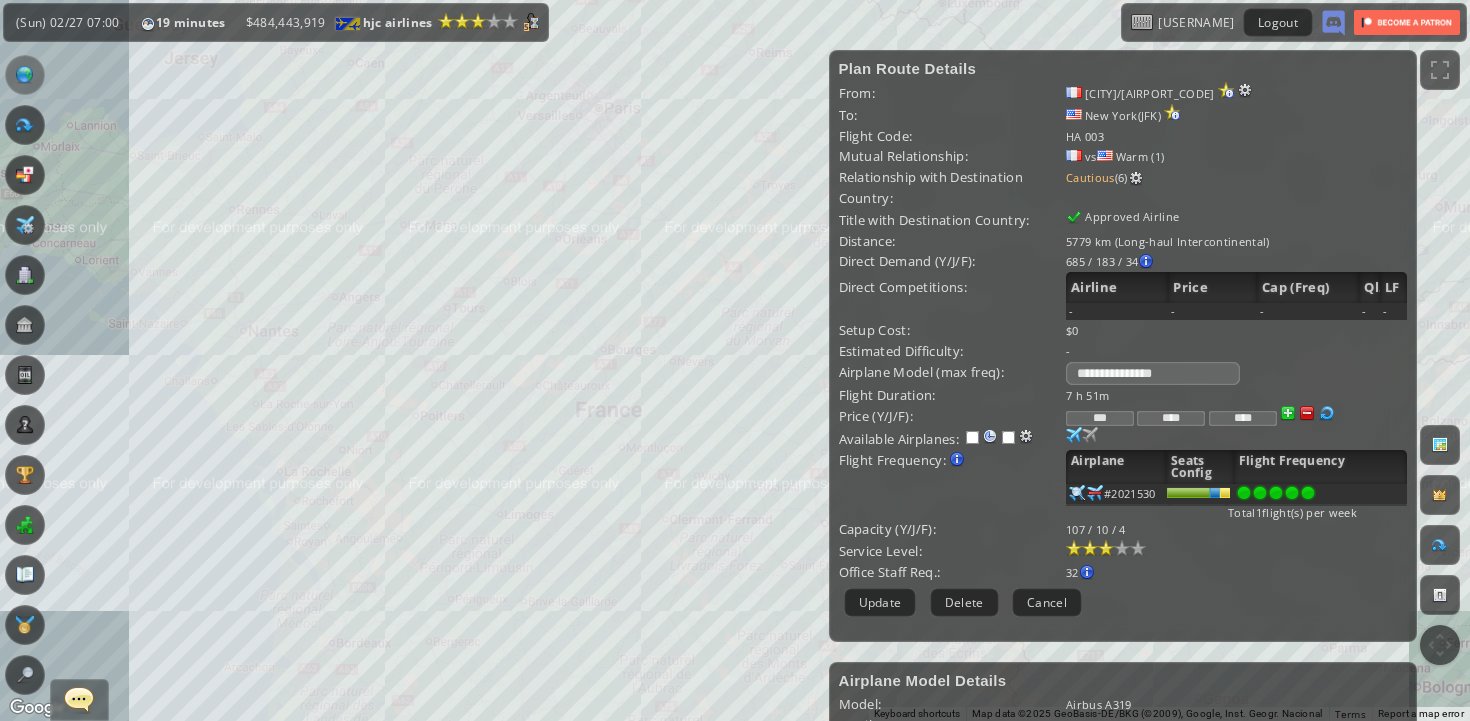 click at bounding box center [1308, 493] 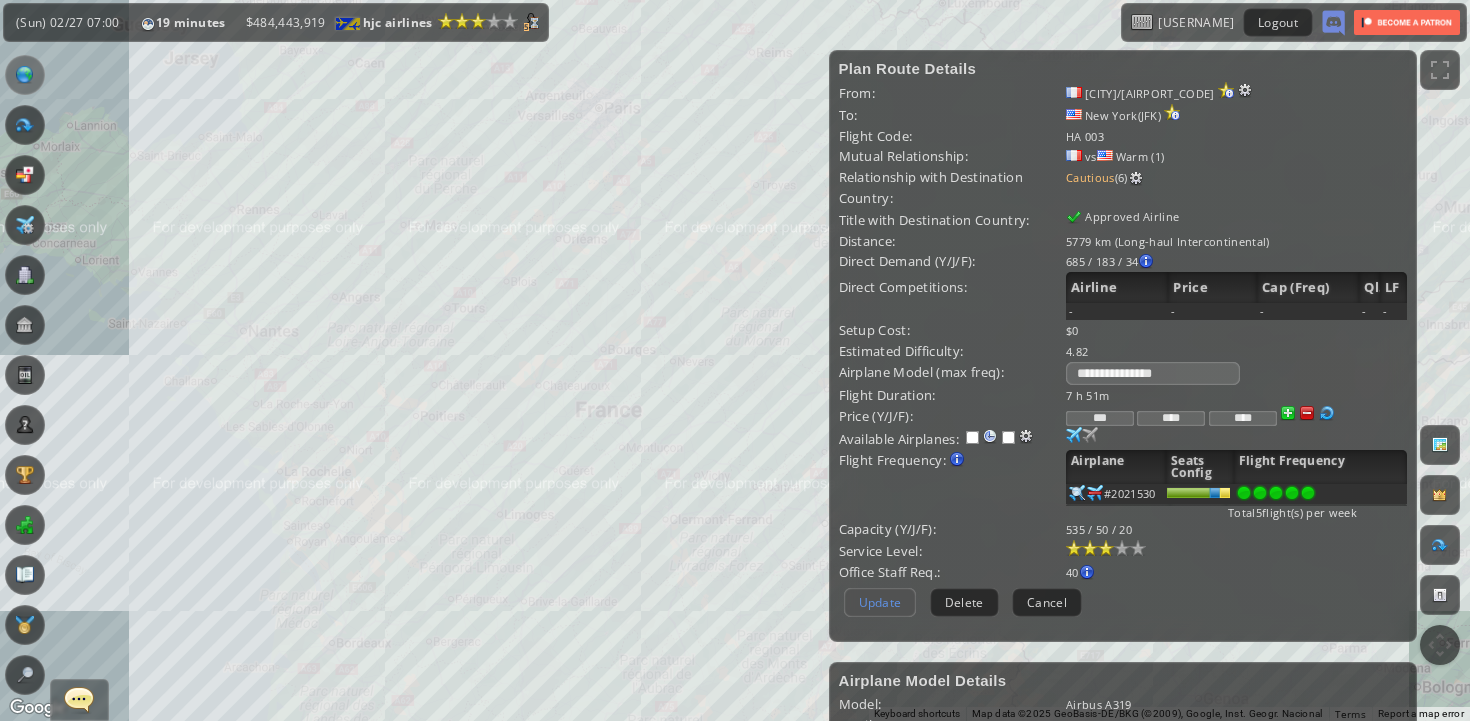 click on "Update" at bounding box center [880, 602] 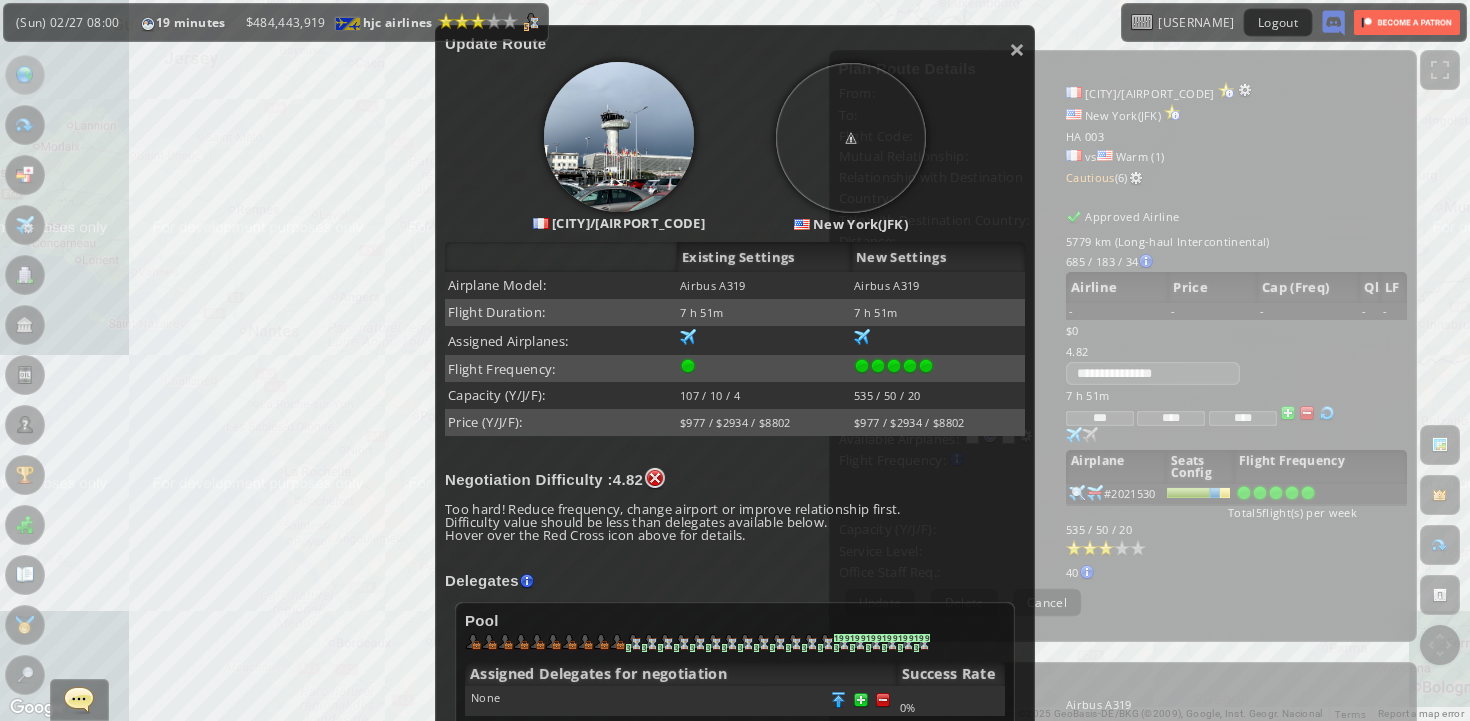 scroll, scrollTop: 145, scrollLeft: 0, axis: vertical 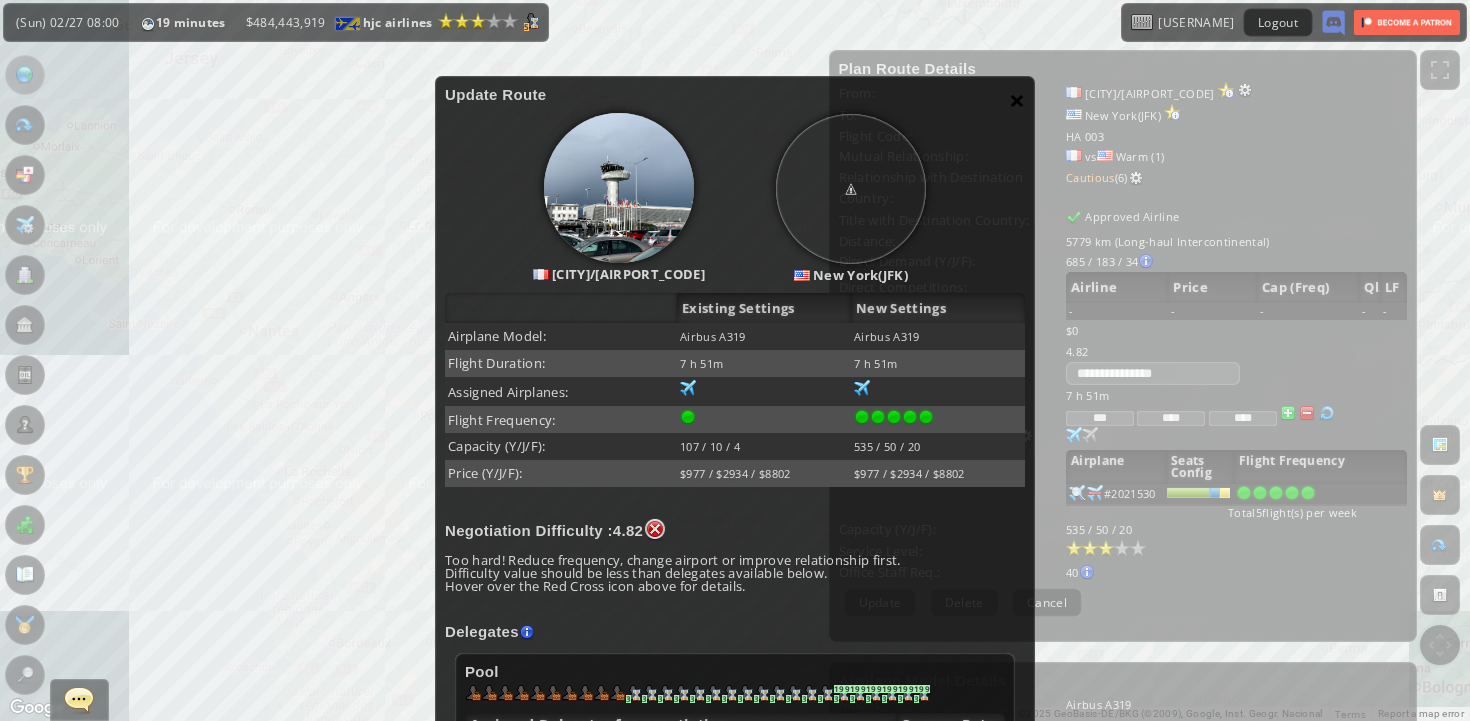 click on "×" at bounding box center [1017, 100] 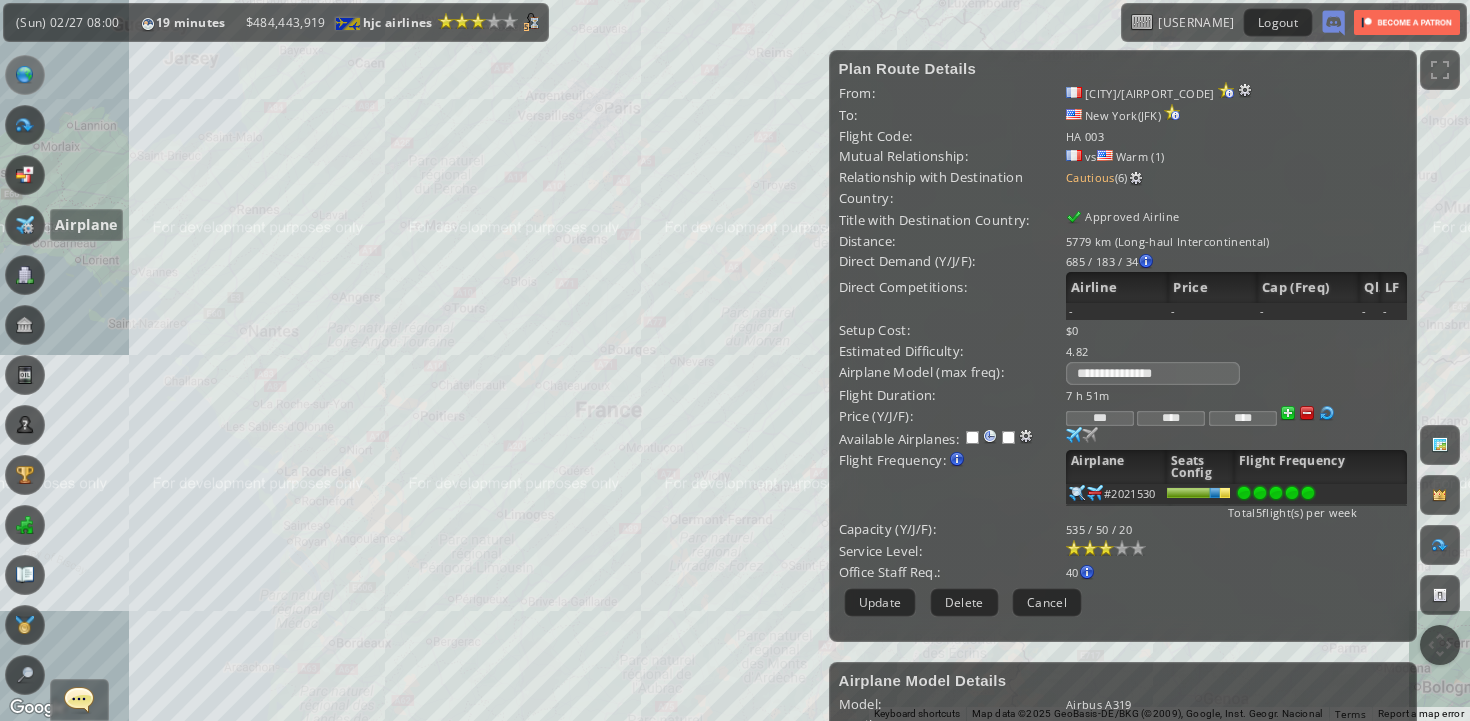 click at bounding box center [25, 225] 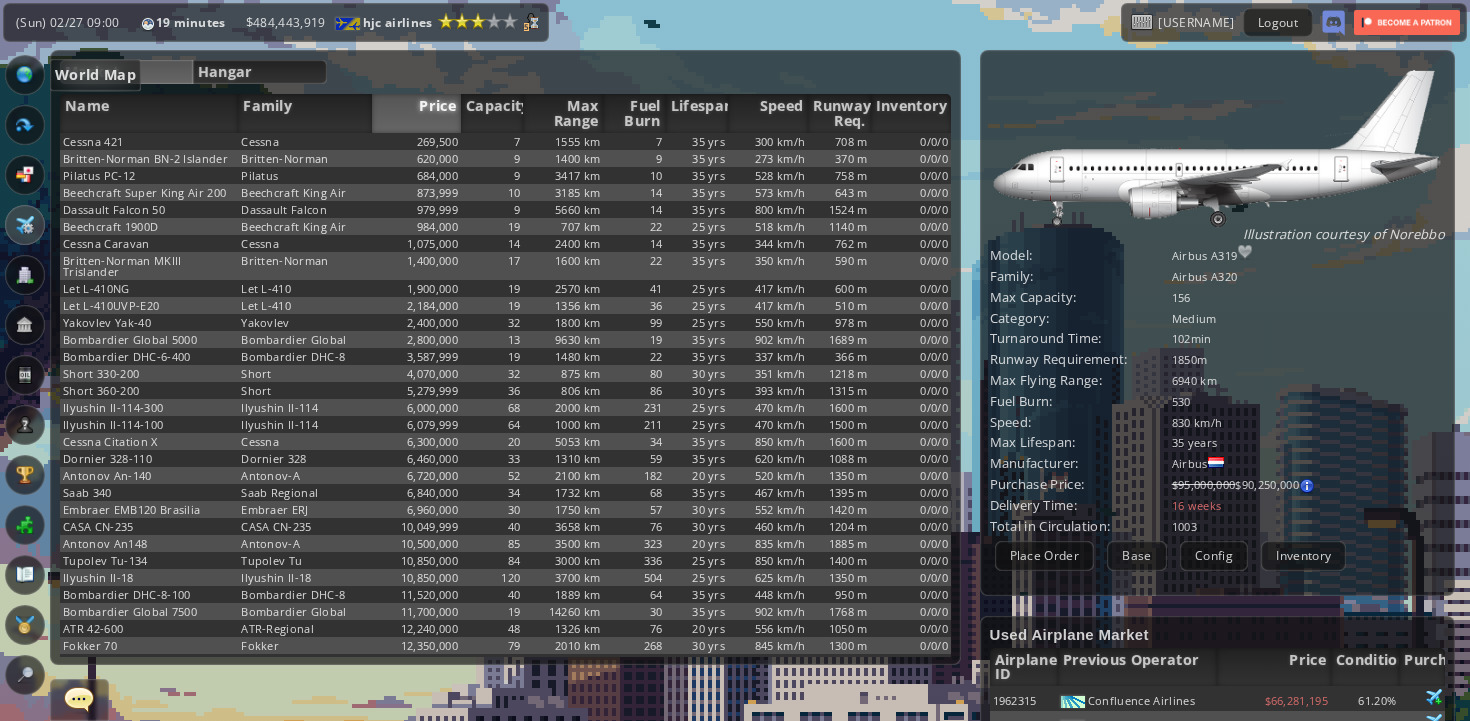 click at bounding box center (25, 75) 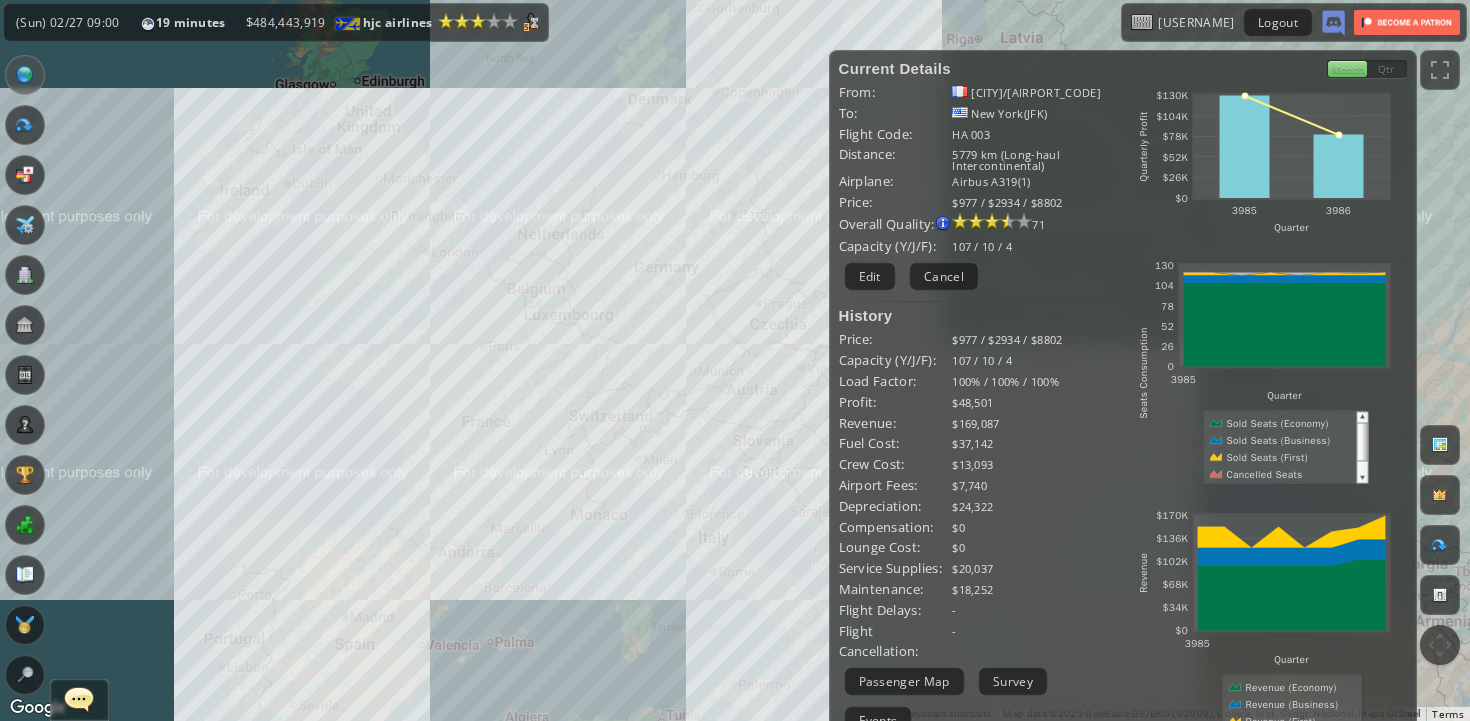 drag, startPoint x: 126, startPoint y: 435, endPoint x: 371, endPoint y: 427, distance: 245.13058 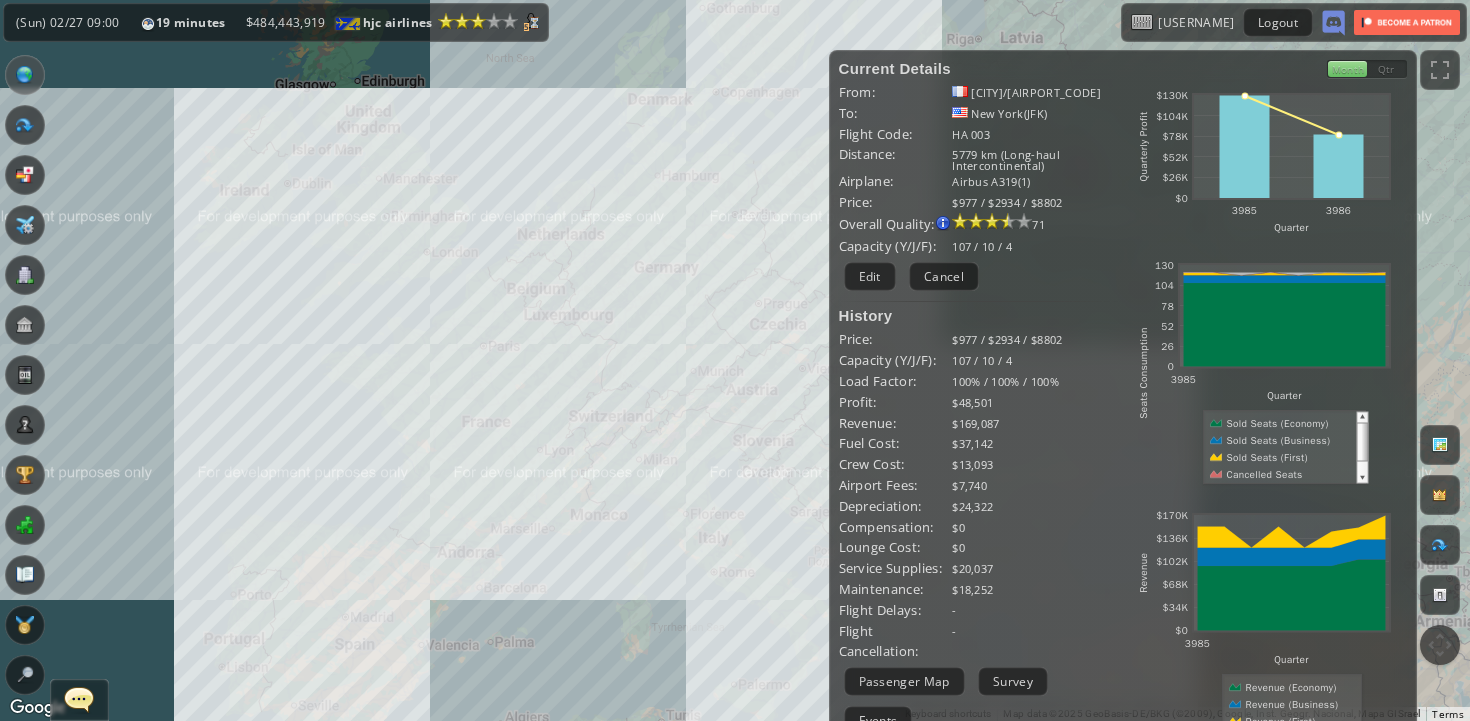 click on "To navigate, press the arrow keys." at bounding box center [735, 360] 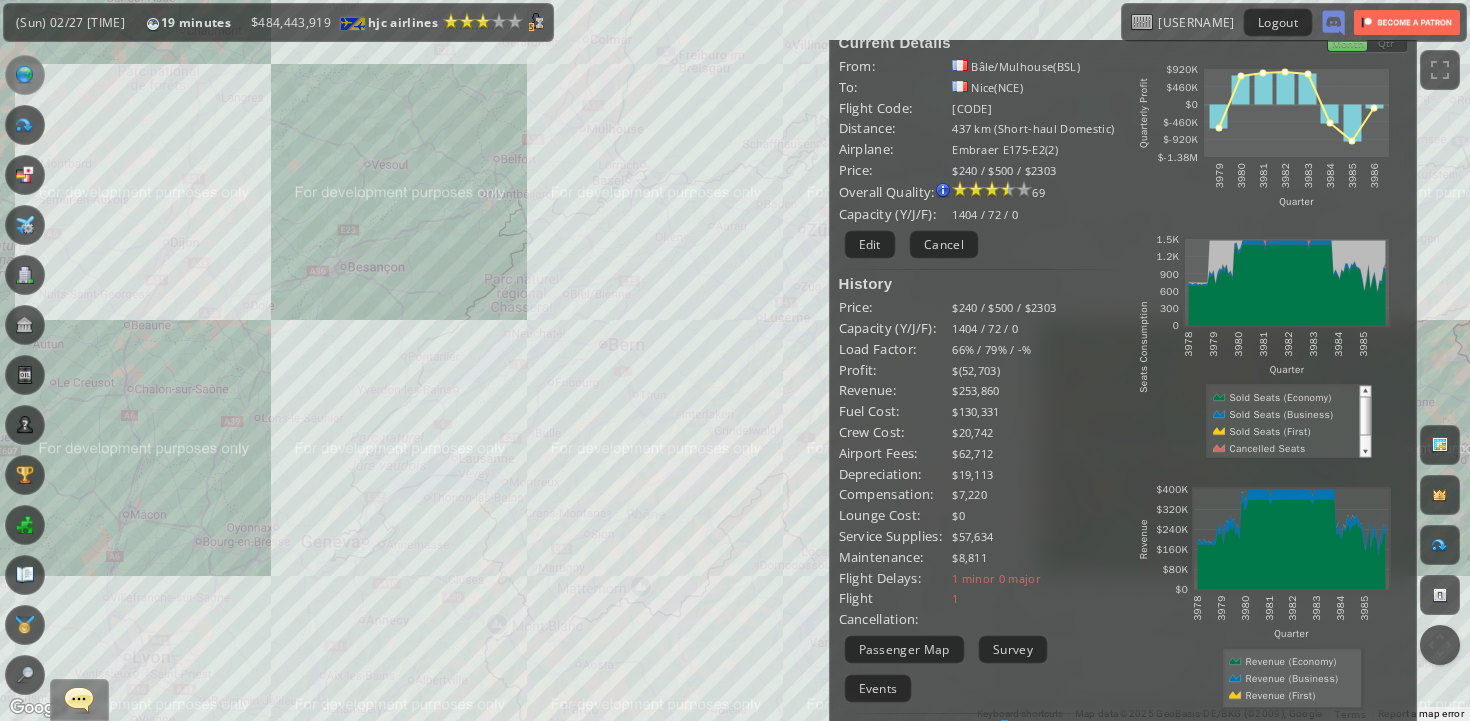 scroll, scrollTop: 23, scrollLeft: 0, axis: vertical 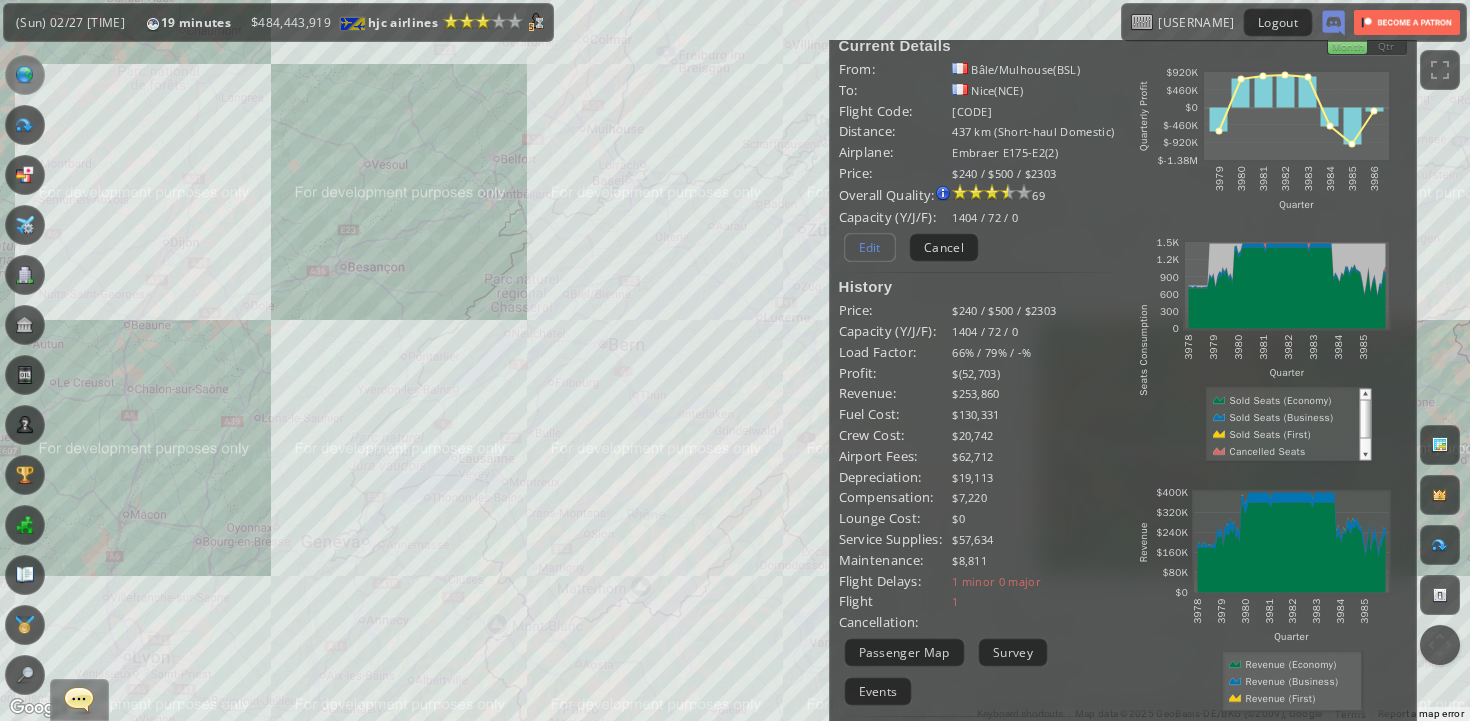 click on "Edit" at bounding box center [870, 247] 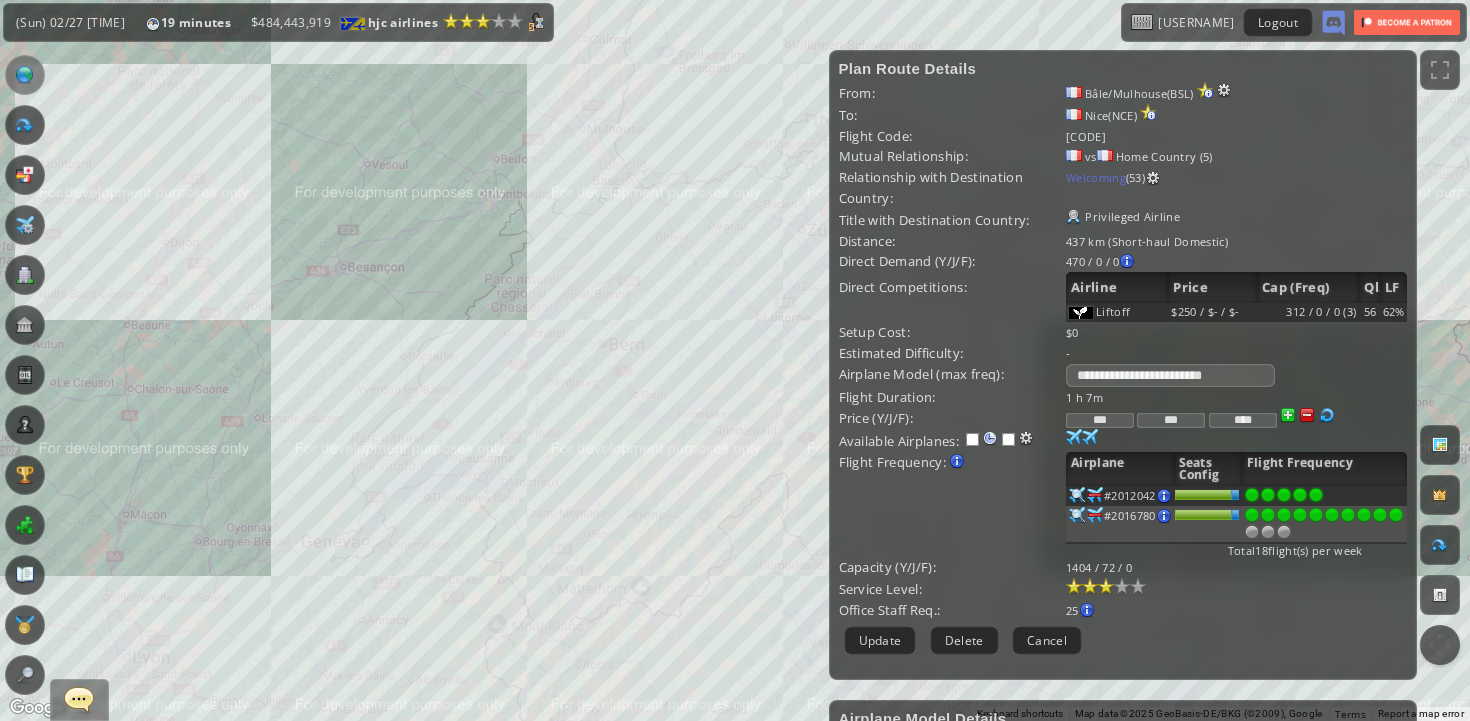 click at bounding box center [1396, 515] 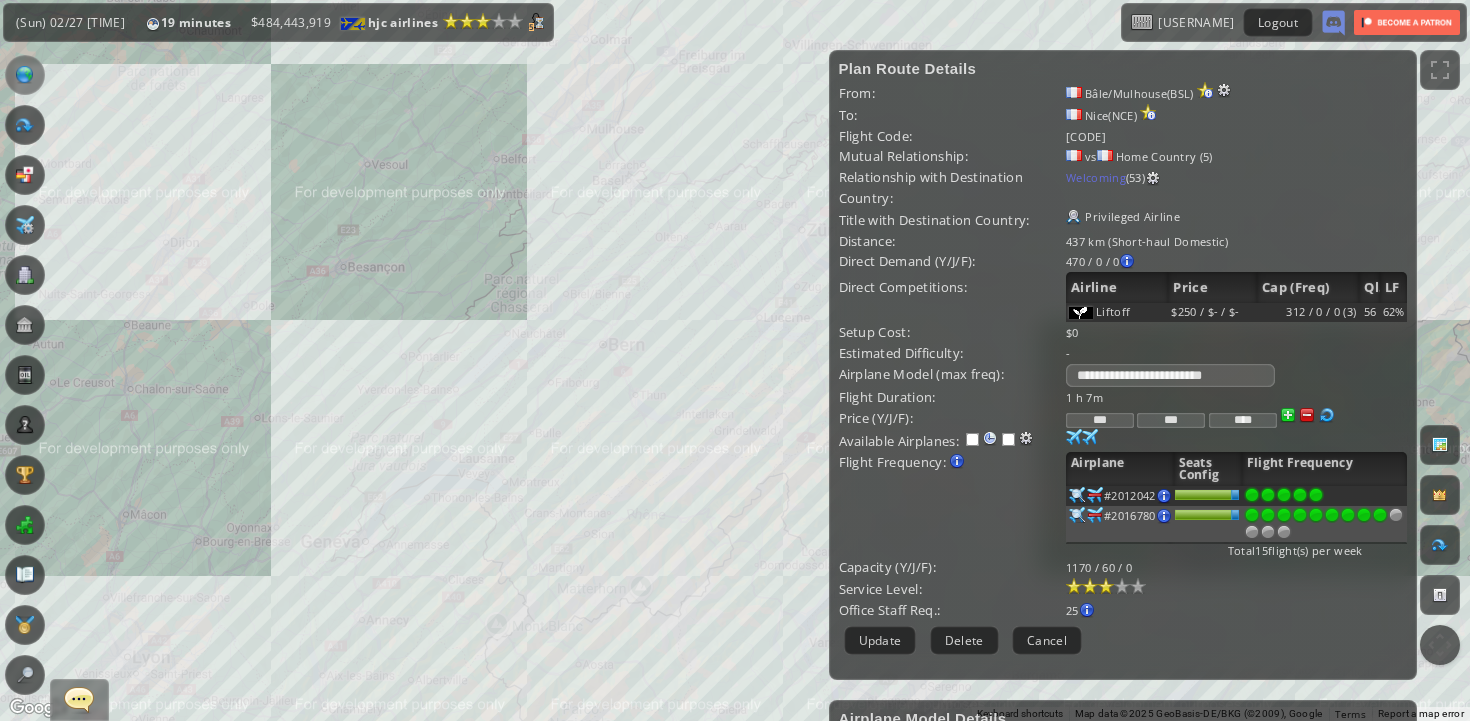click at bounding box center (1380, 515) 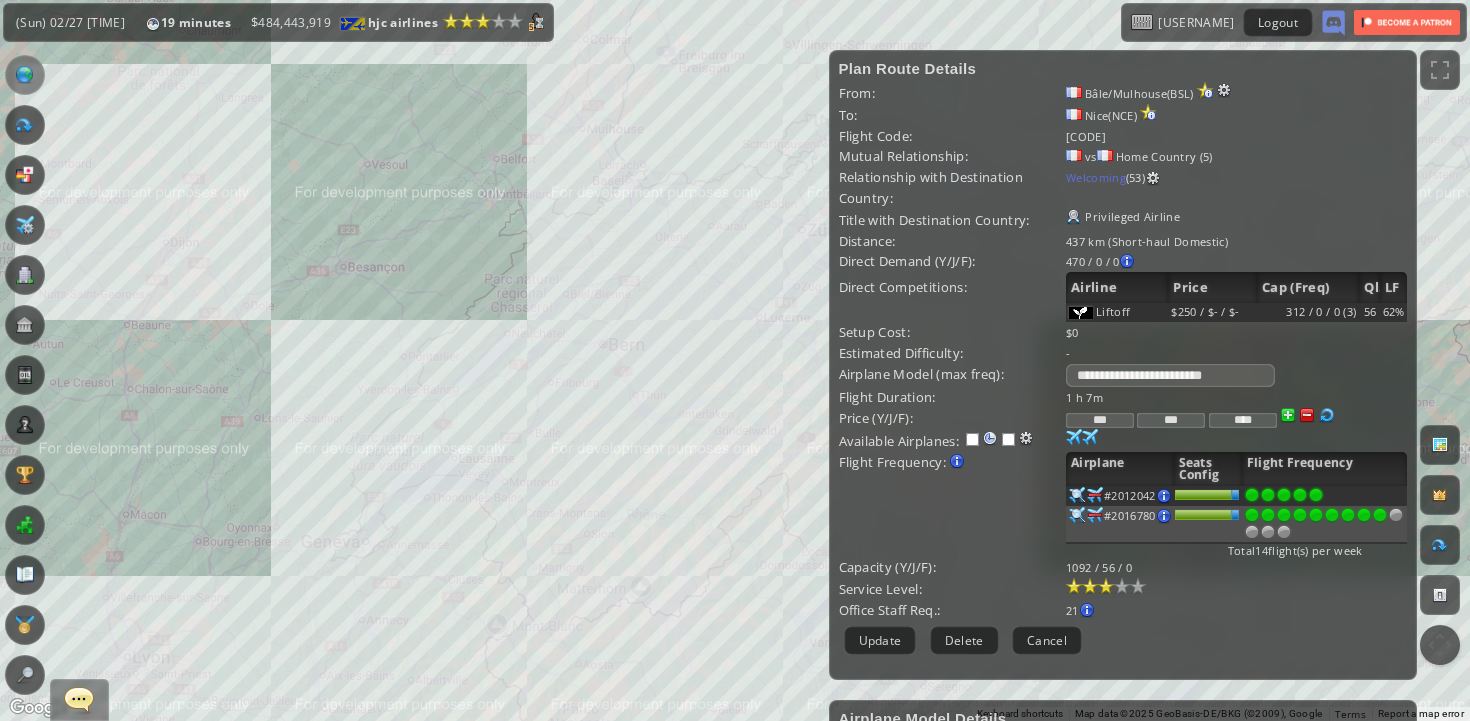 click on "**********" at bounding box center (1123, 360) 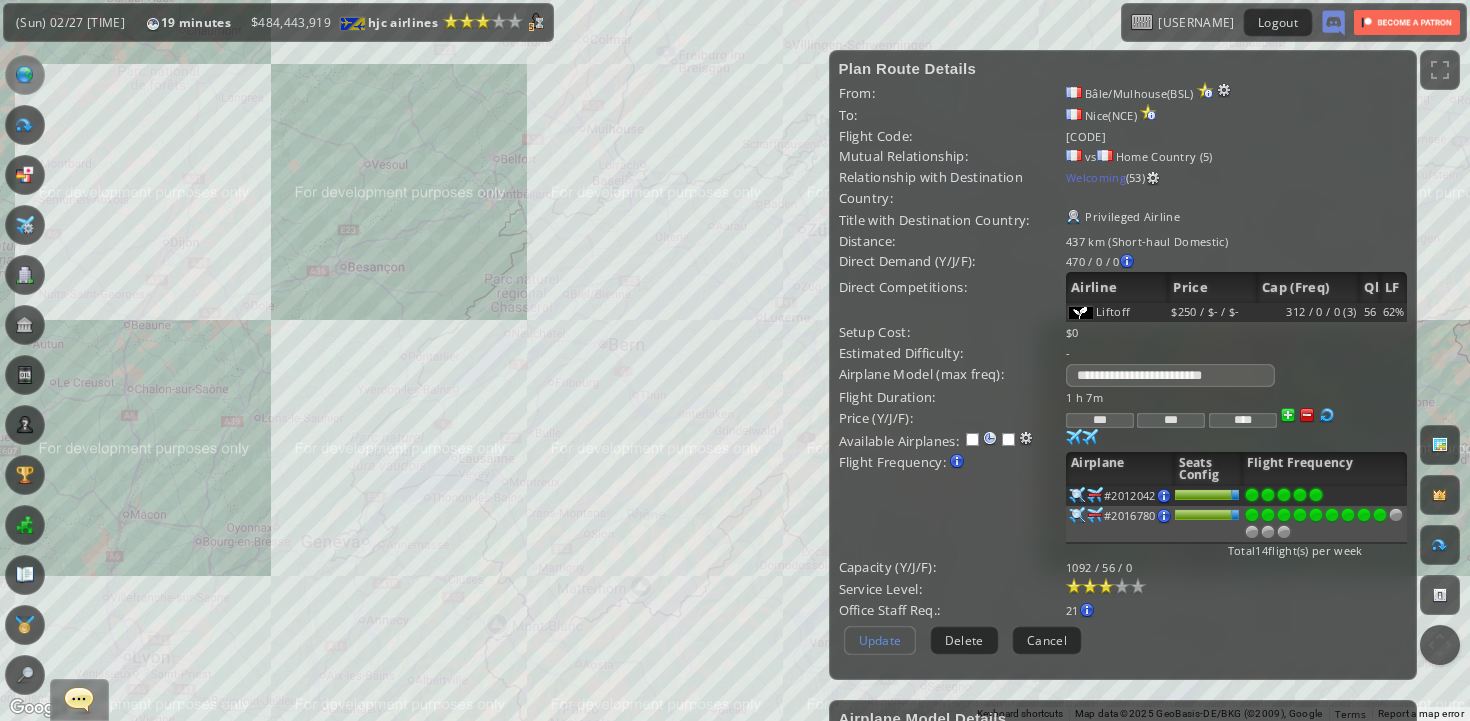 click on "Update" at bounding box center [880, 640] 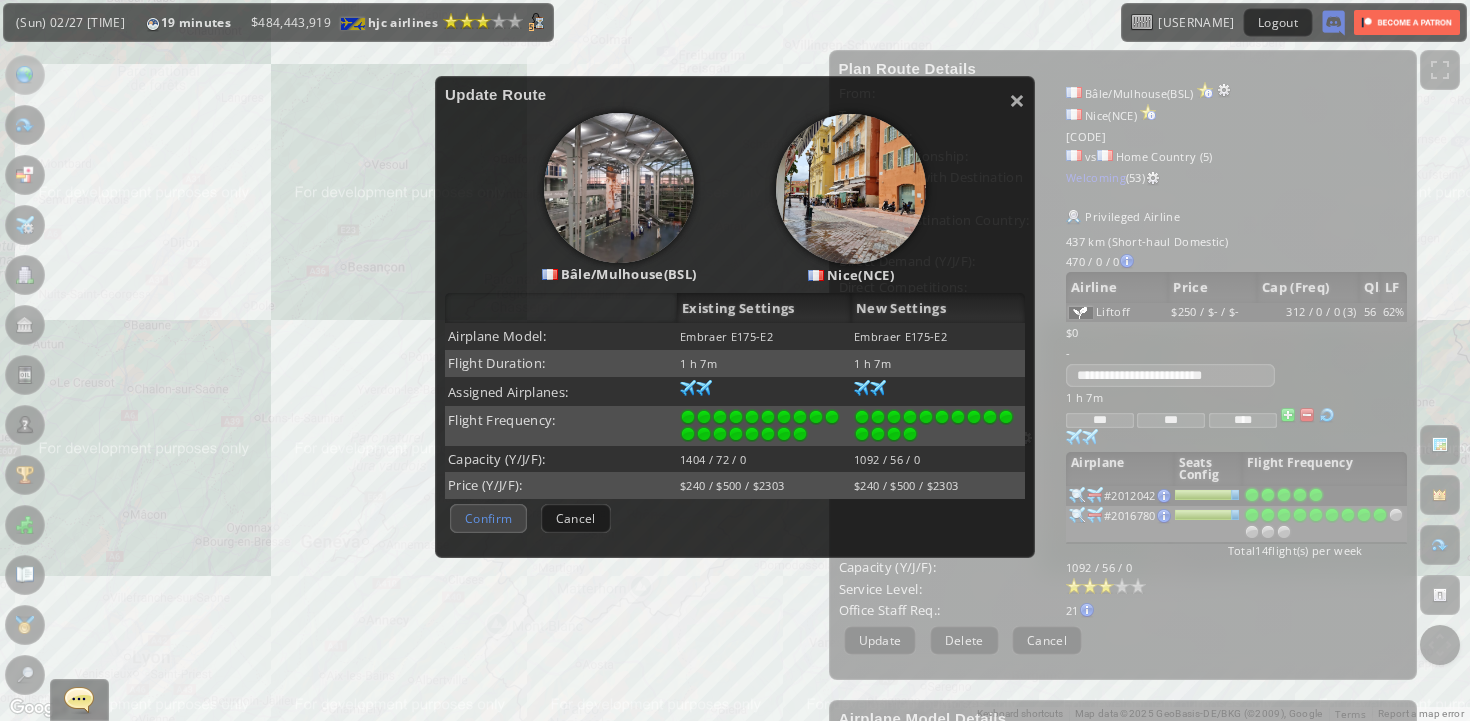 click on "Confirm" at bounding box center (488, 518) 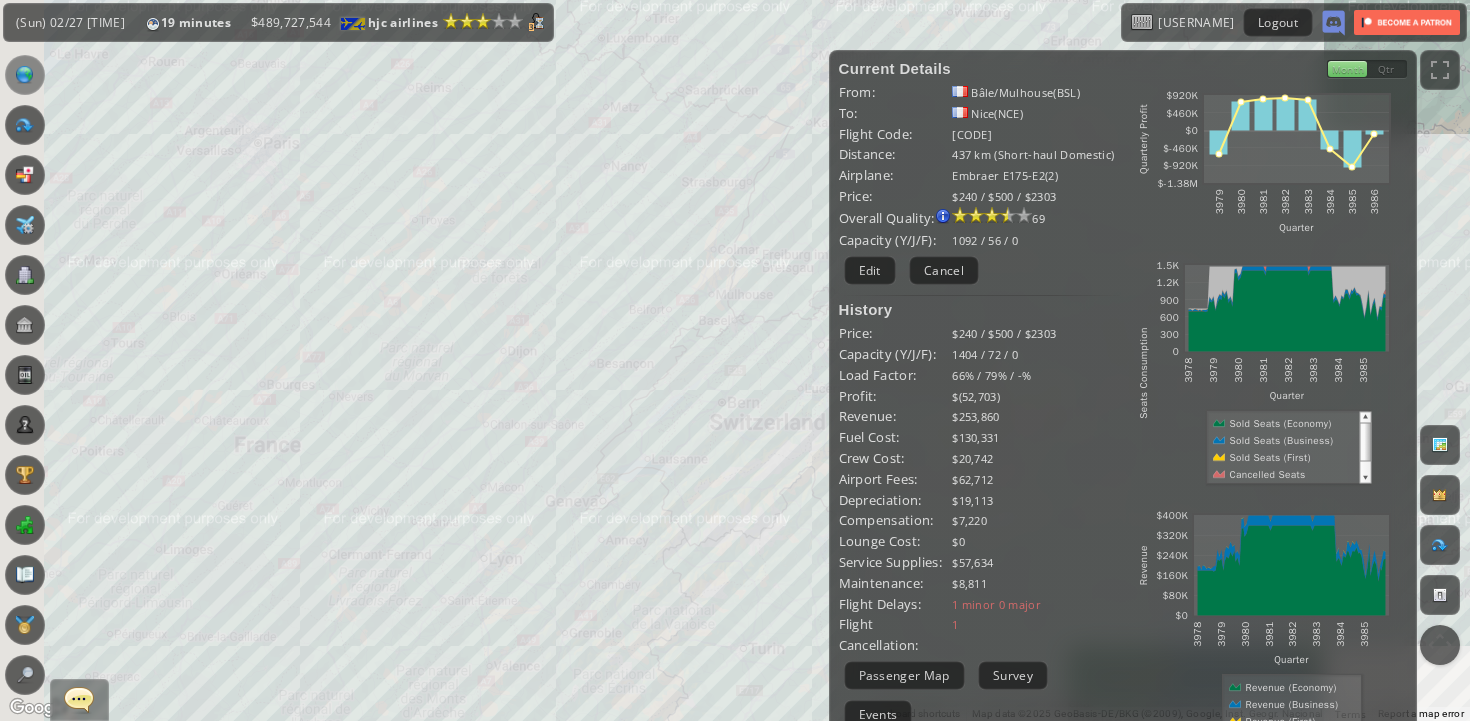 drag, startPoint x: 360, startPoint y: 347, endPoint x: 906, endPoint y: 270, distance: 551.4028 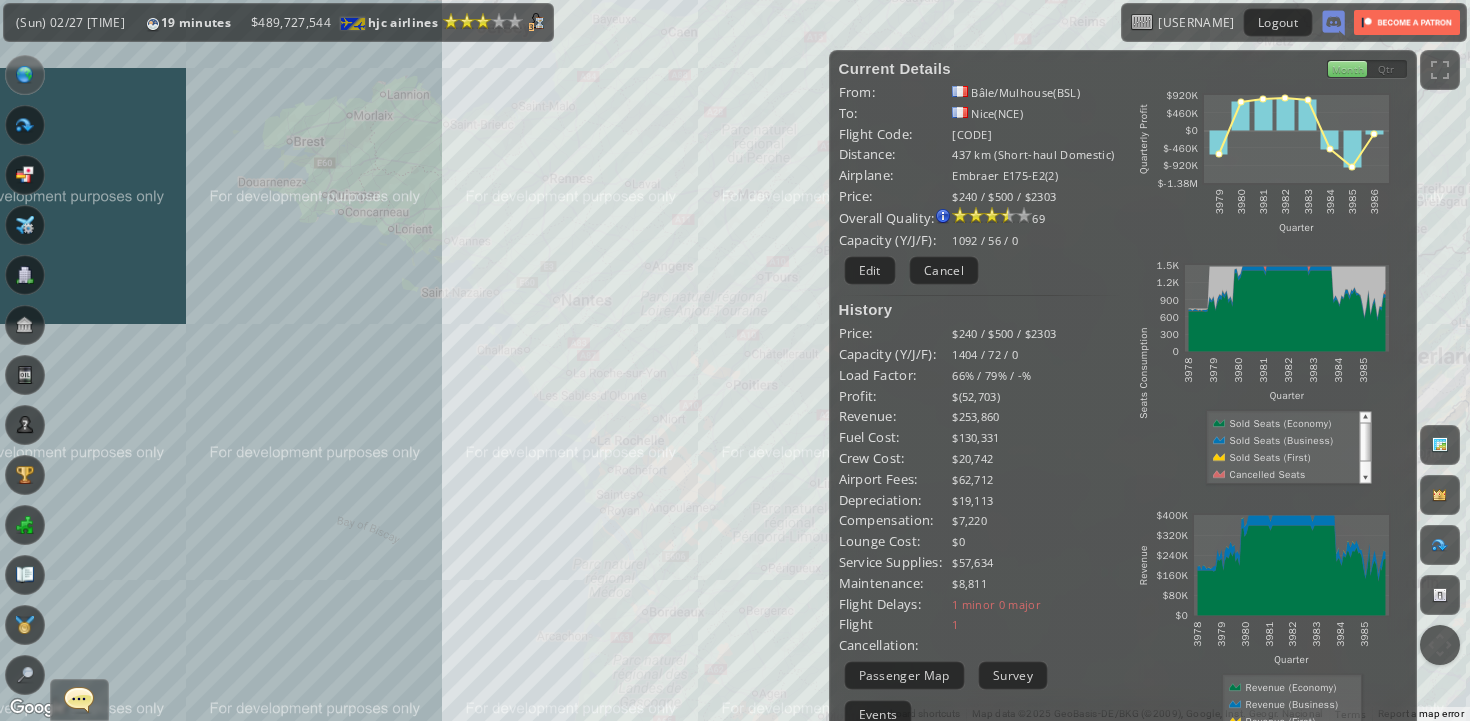 click on "To navigate, press the arrow keys." at bounding box center [735, 360] 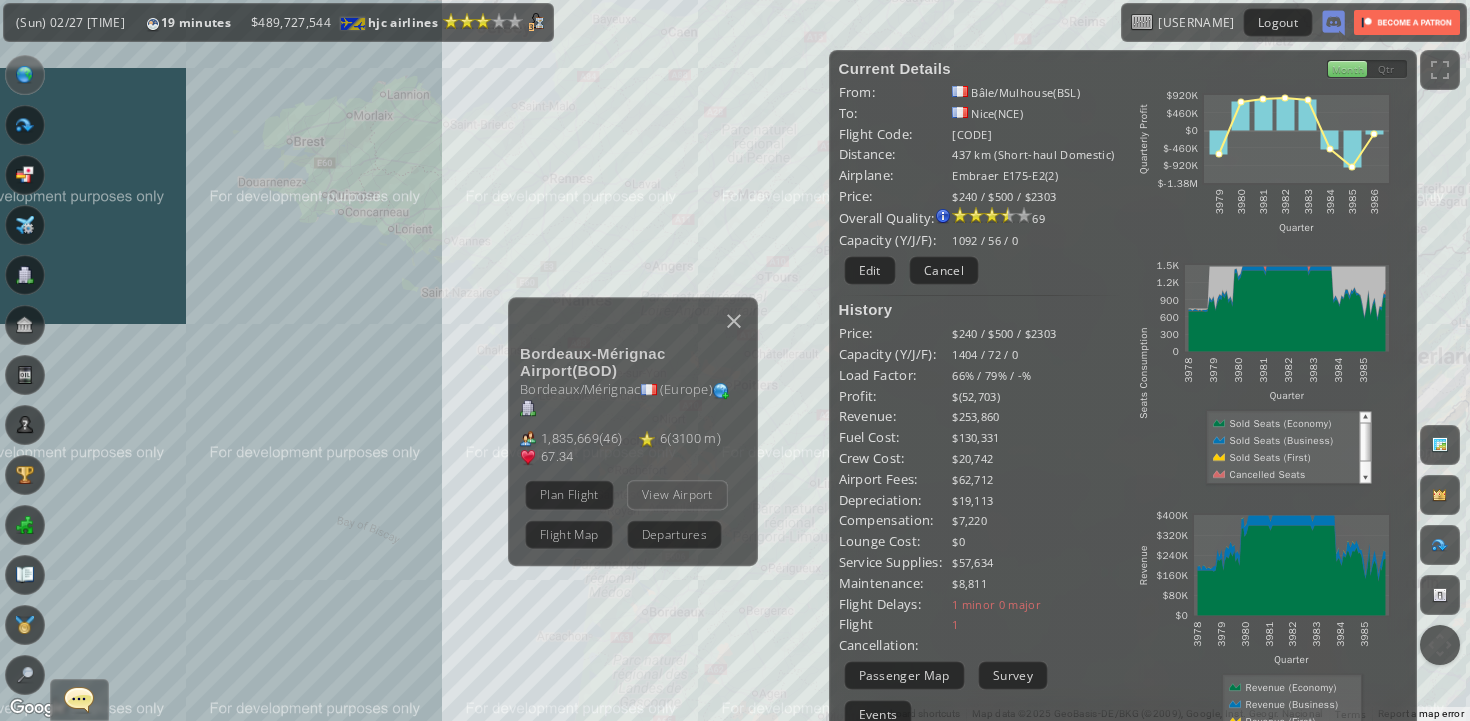 click on "View Airport" at bounding box center [677, 494] 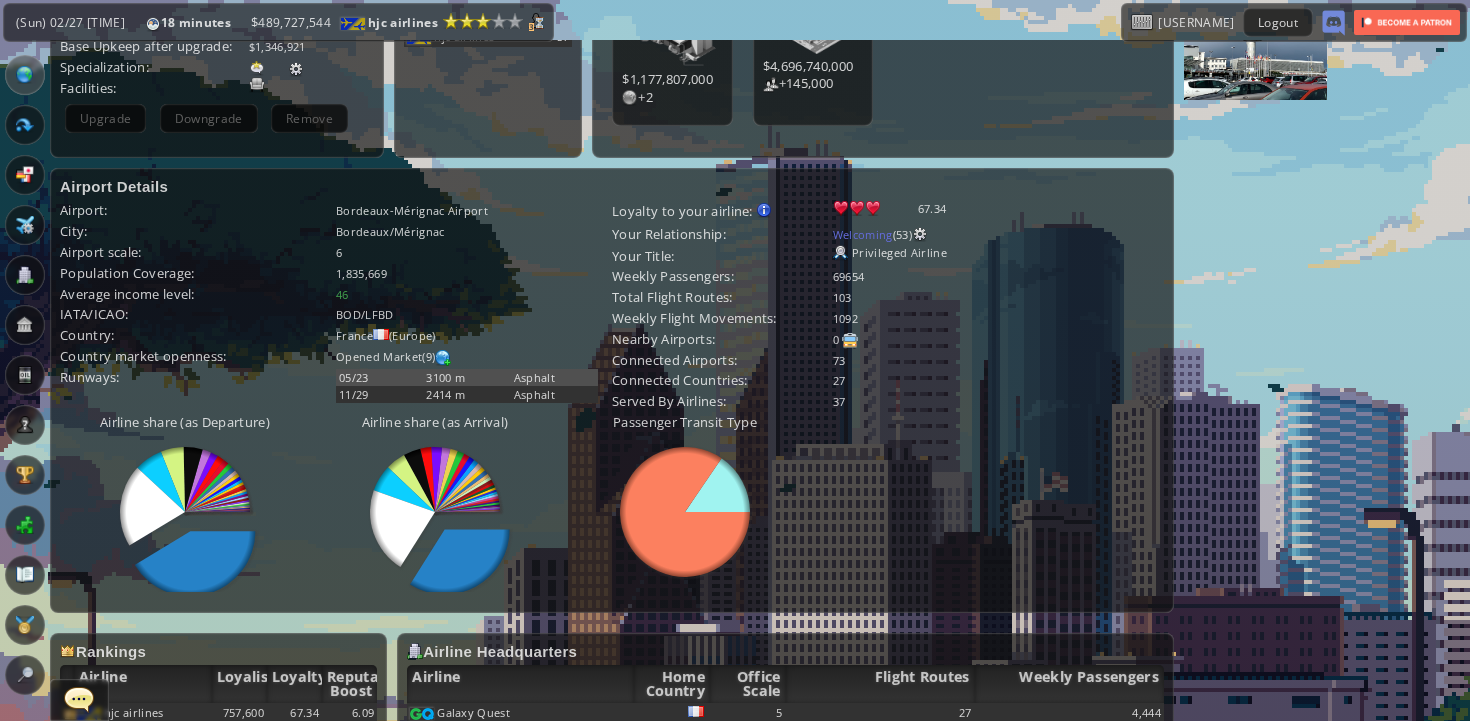 scroll, scrollTop: 53, scrollLeft: 0, axis: vertical 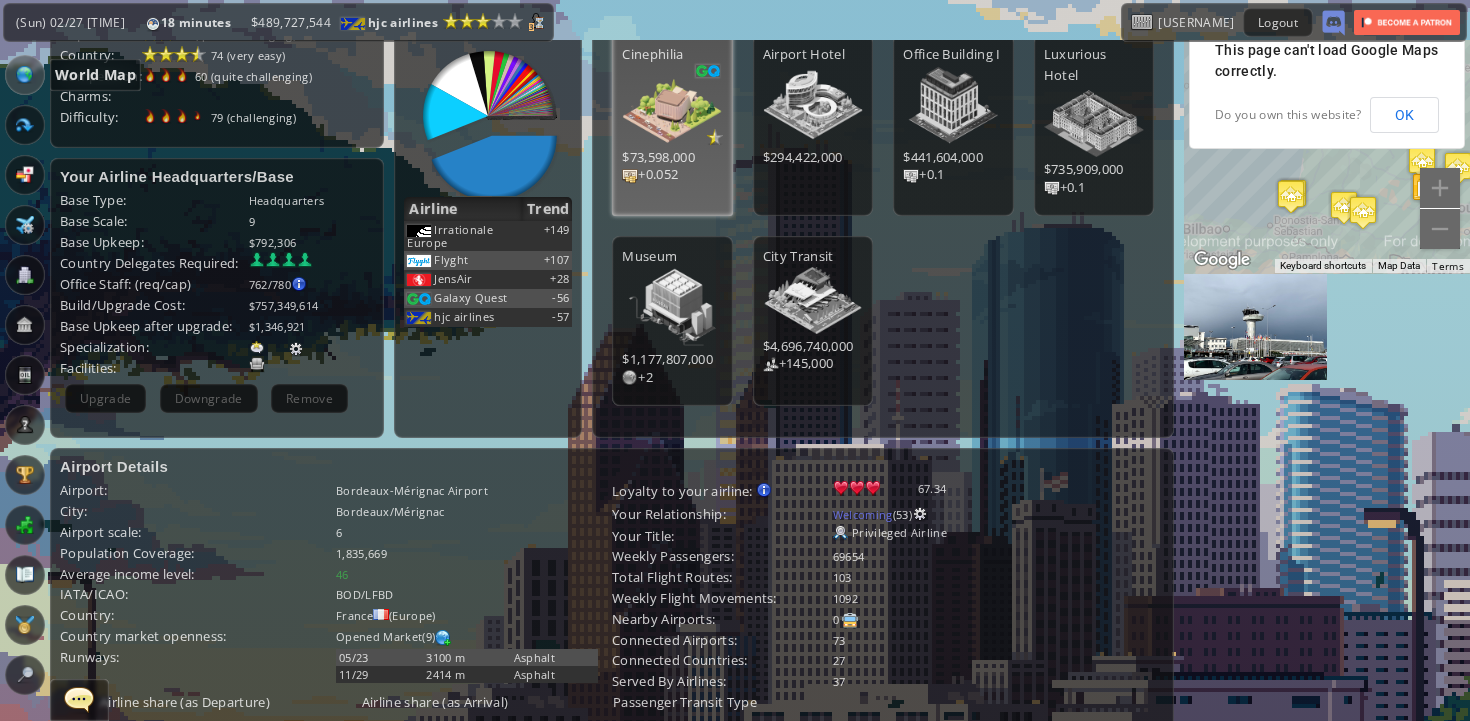 click at bounding box center (25, 75) 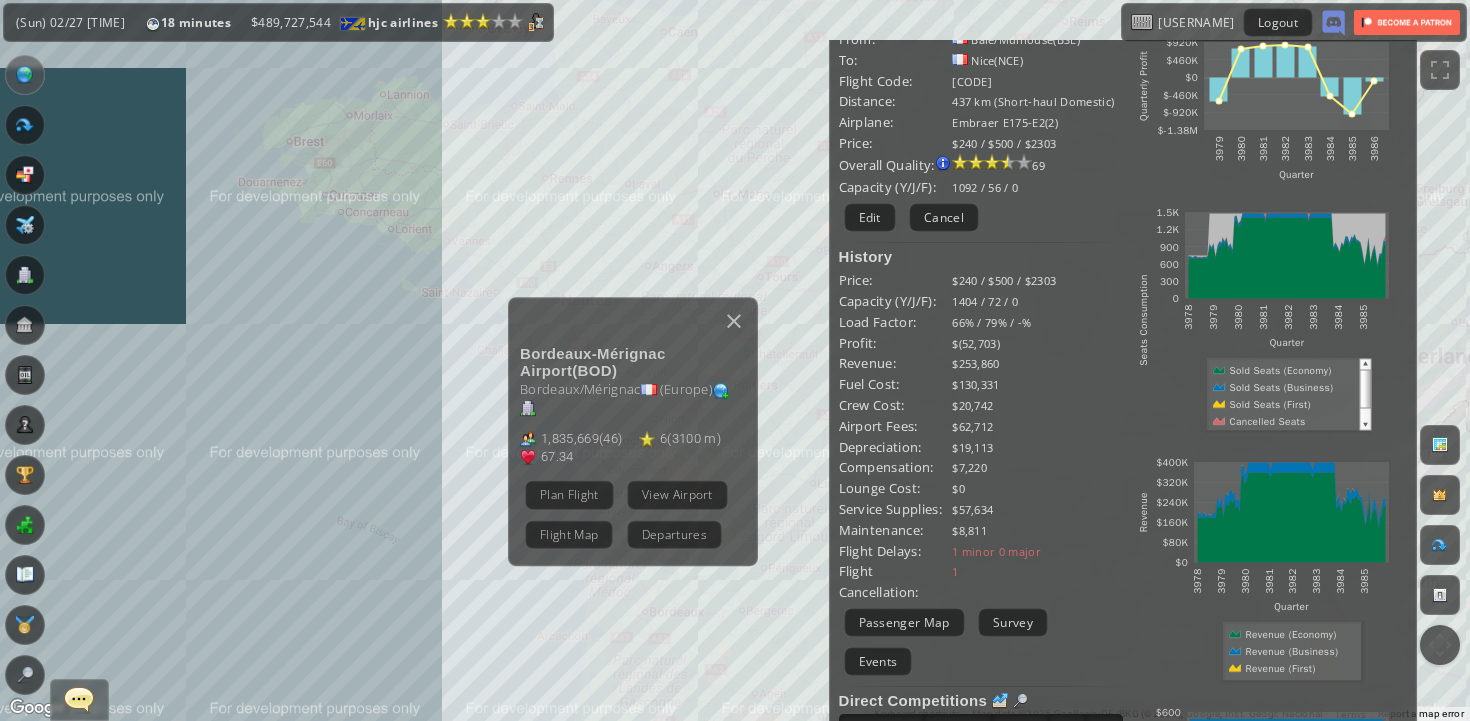 click on "To navigate, press the arrow keys.
Bordeaux-Mérignac Airport  ( BOD )
Bordeaux/Mérignac  ( Europe )
1,835,669  ( 46 )
6  ( 3100 m )
67.34
Plan Flight
View Airport
Flight Map
Departures" at bounding box center (735, 360) 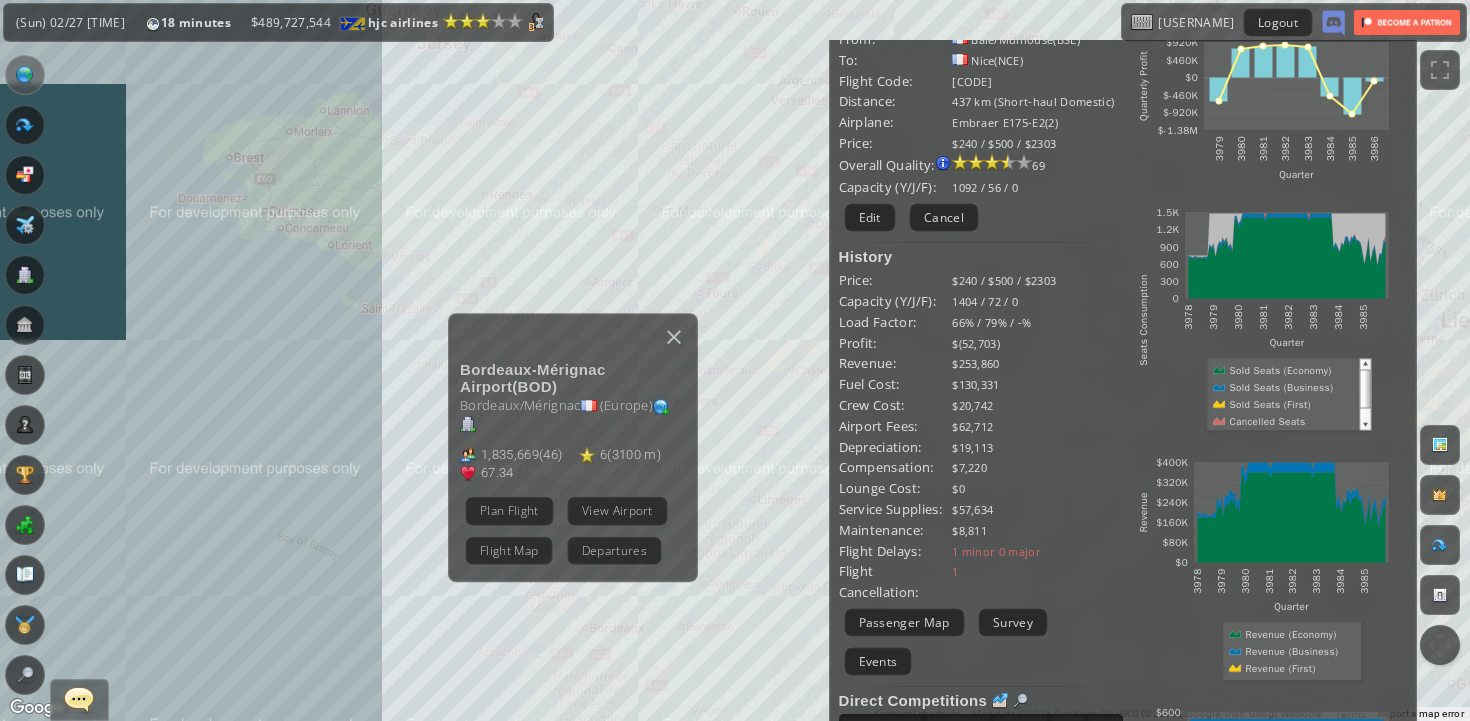 drag, startPoint x: 426, startPoint y: 388, endPoint x: 339, endPoint y: 419, distance: 92.358 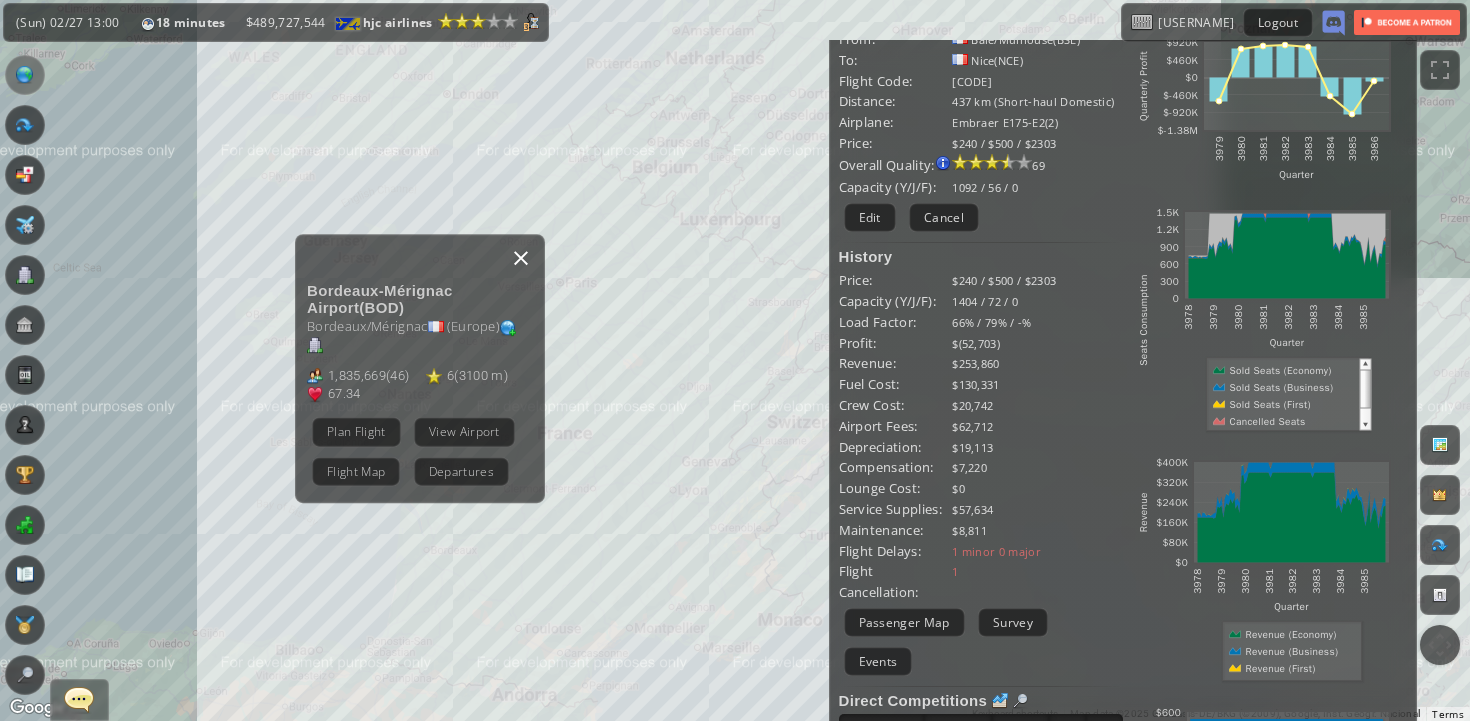 click at bounding box center (521, 258) 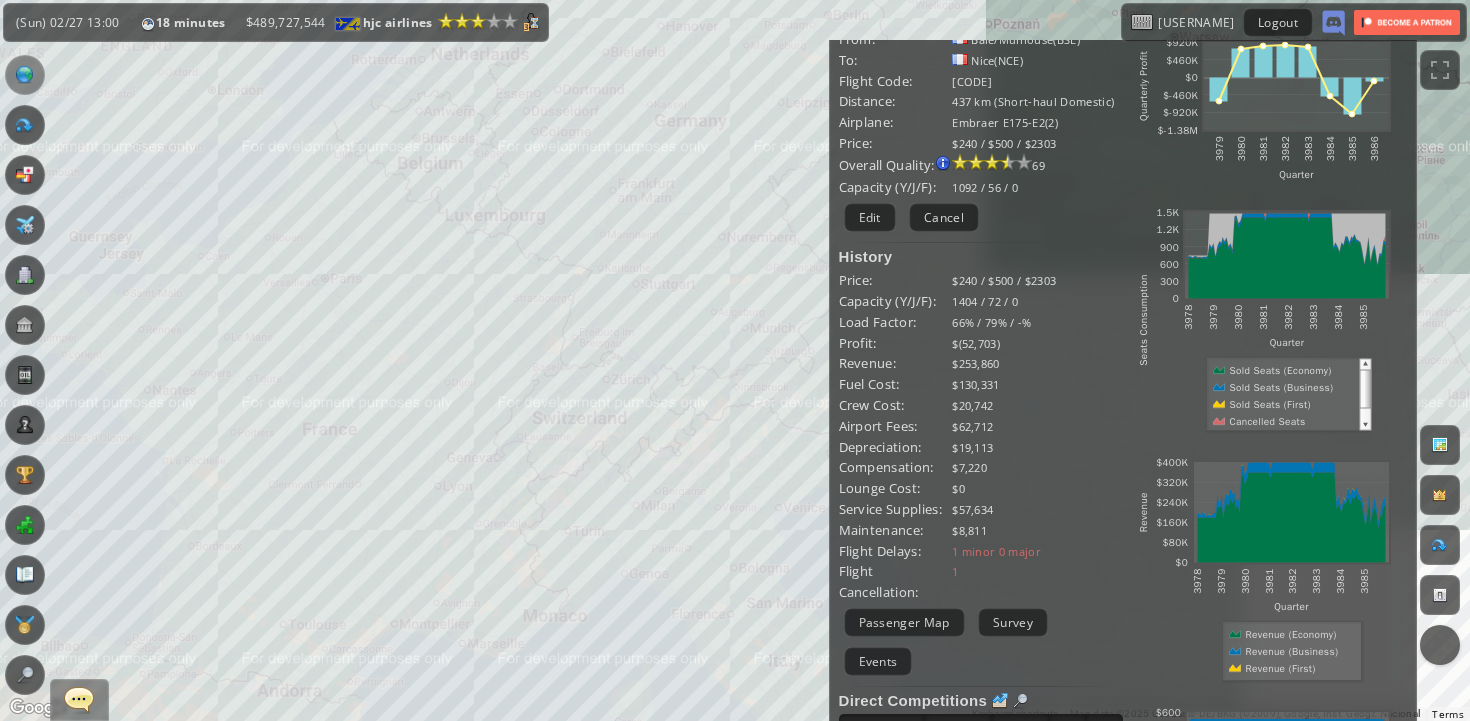 drag, startPoint x: 610, startPoint y: 407, endPoint x: 373, endPoint y: 402, distance: 237.05273 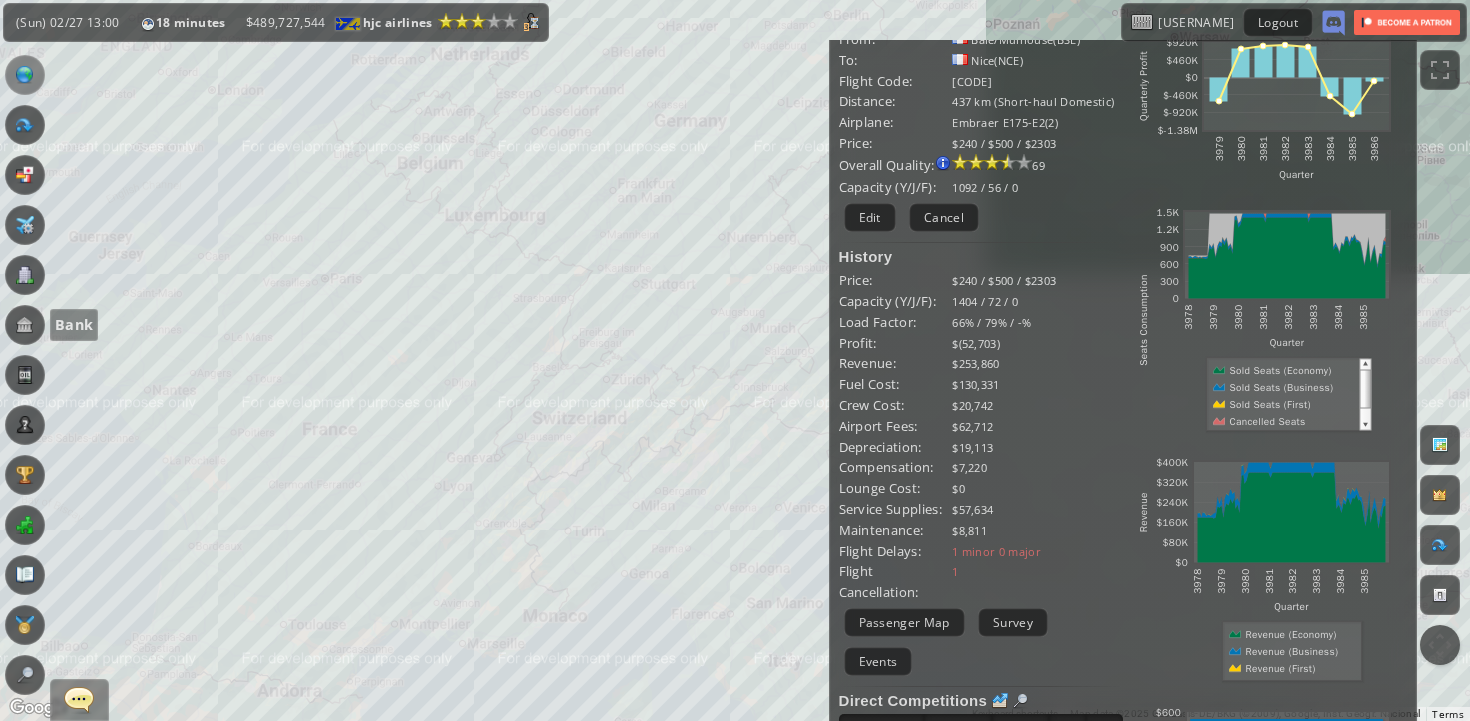 click at bounding box center (25, 325) 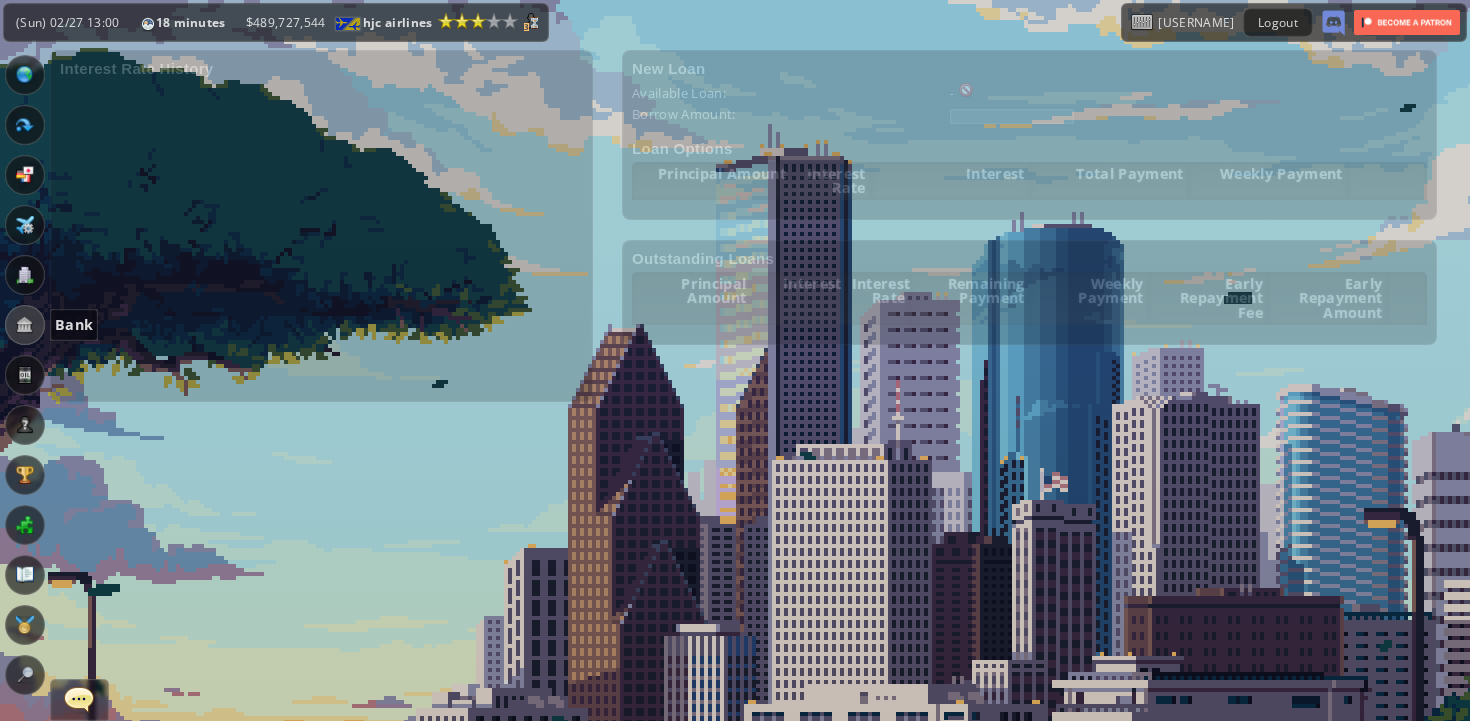 scroll, scrollTop: 0, scrollLeft: 0, axis: both 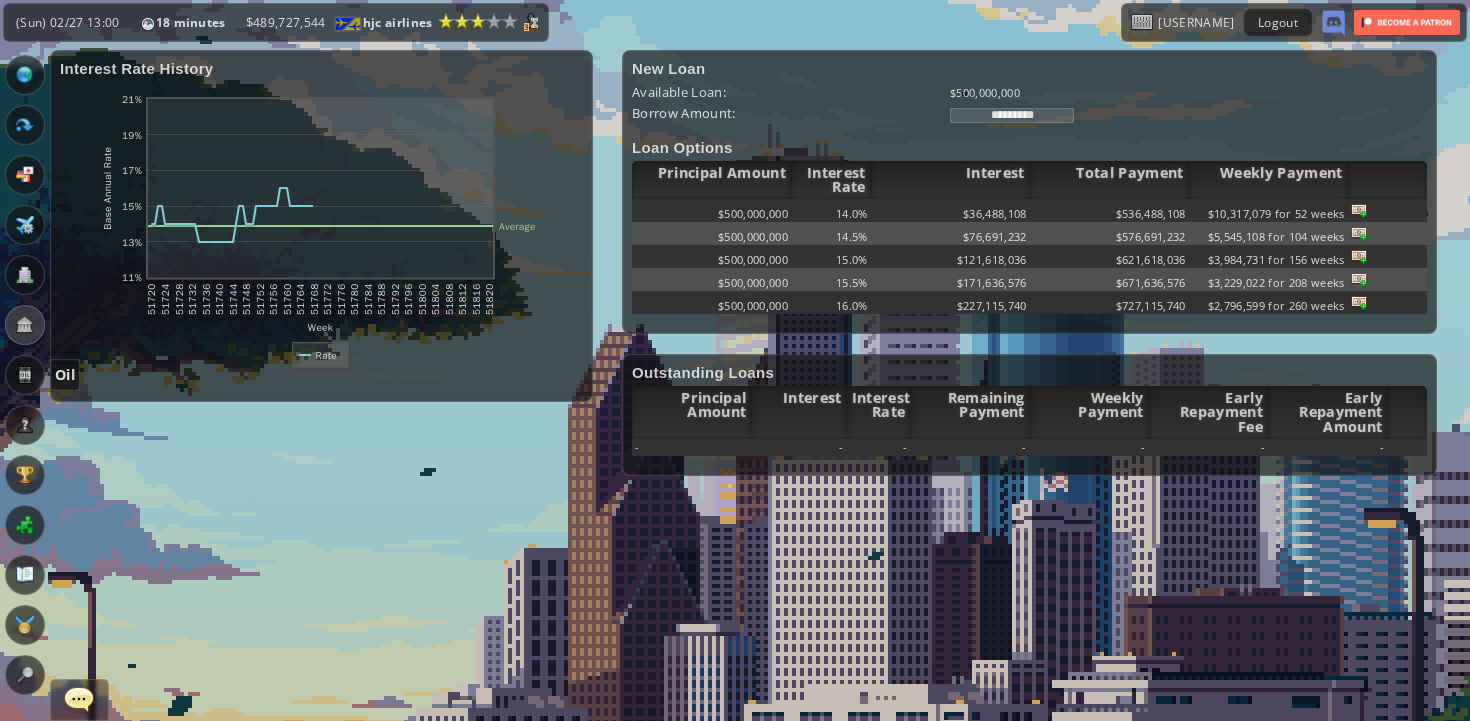 click at bounding box center (25, 375) 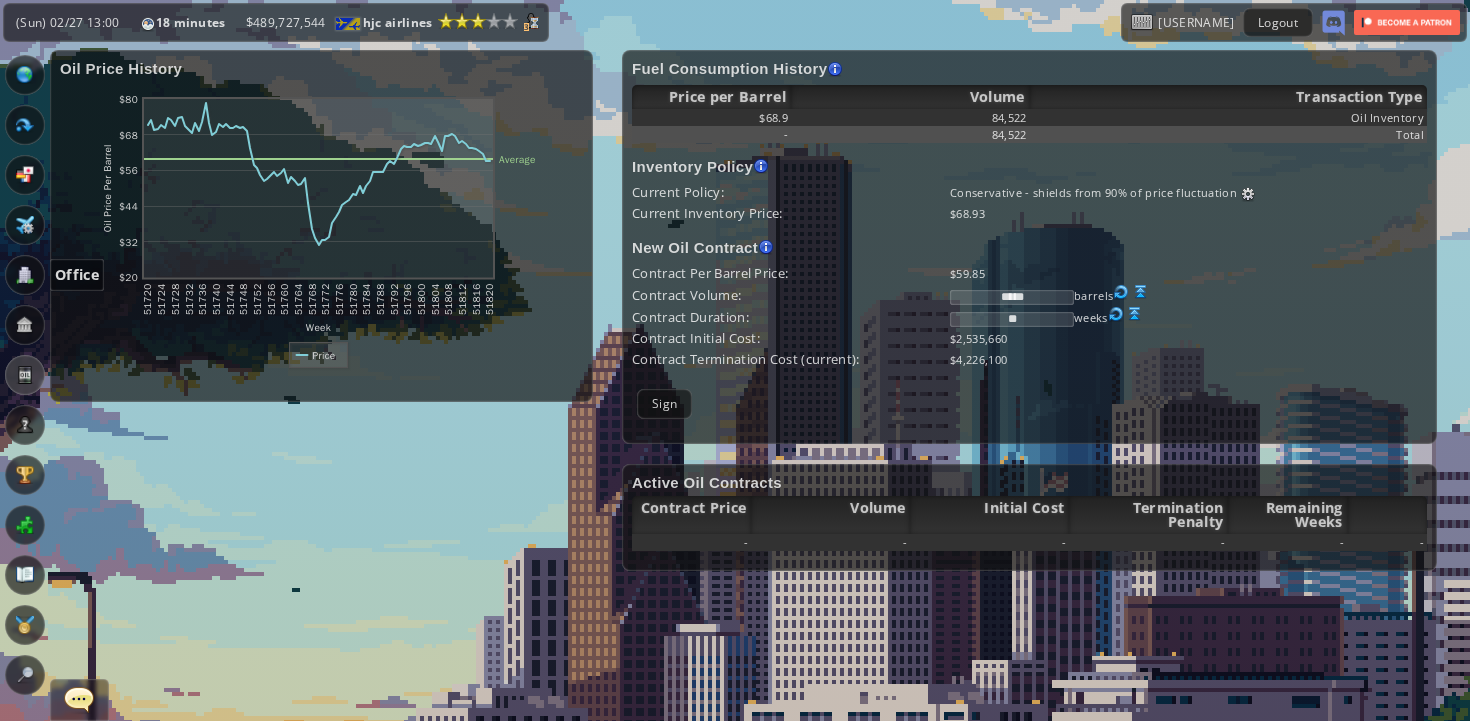 click at bounding box center [25, 275] 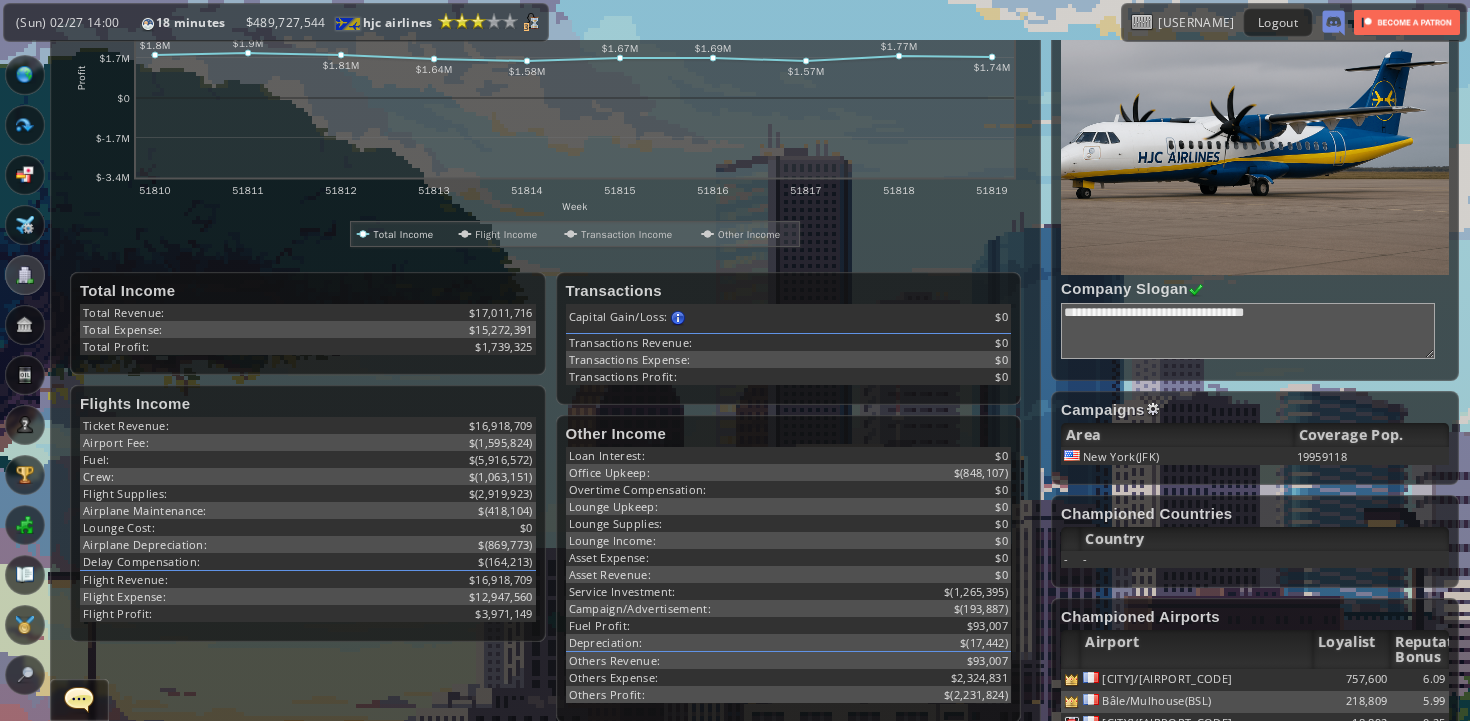 scroll, scrollTop: 0, scrollLeft: 0, axis: both 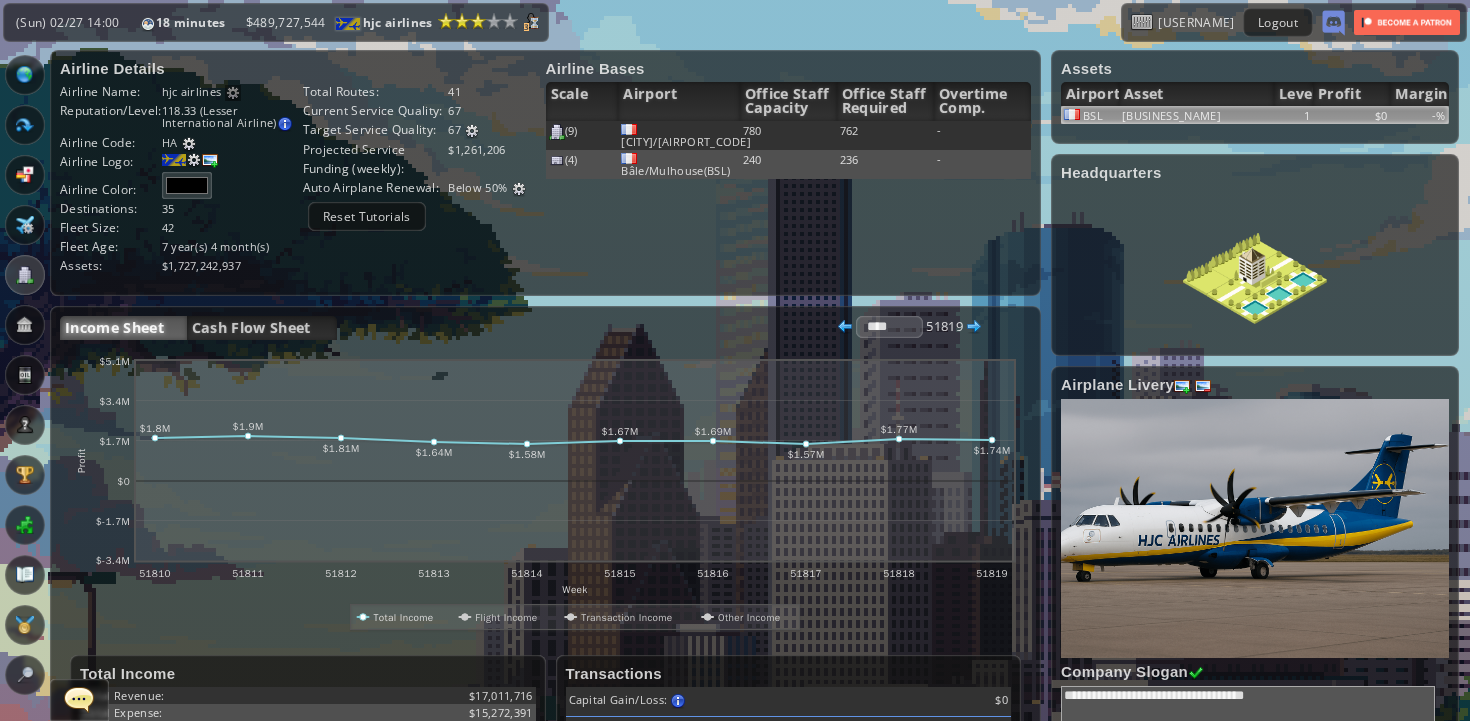 click on "[BUSINESS_NAME]" at bounding box center [1196, 115] 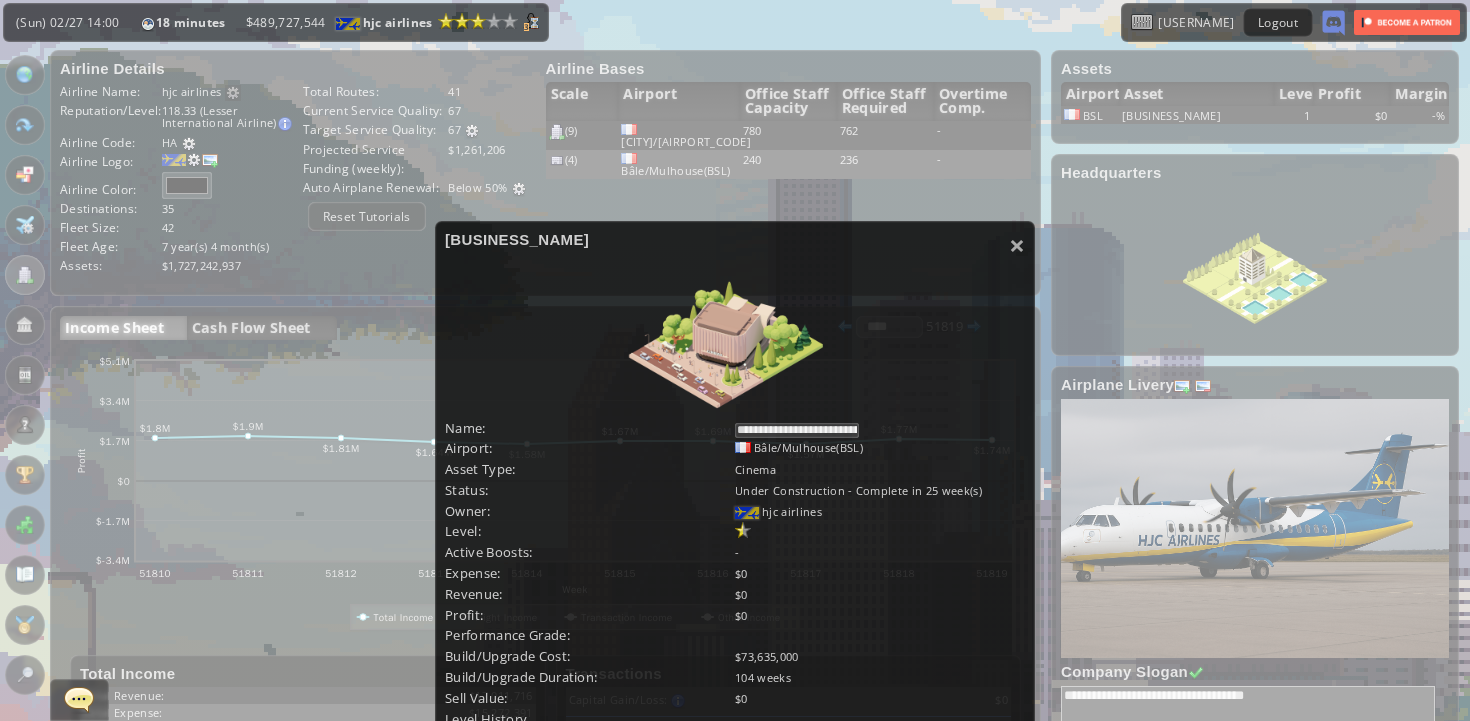 scroll, scrollTop: 125, scrollLeft: 0, axis: vertical 